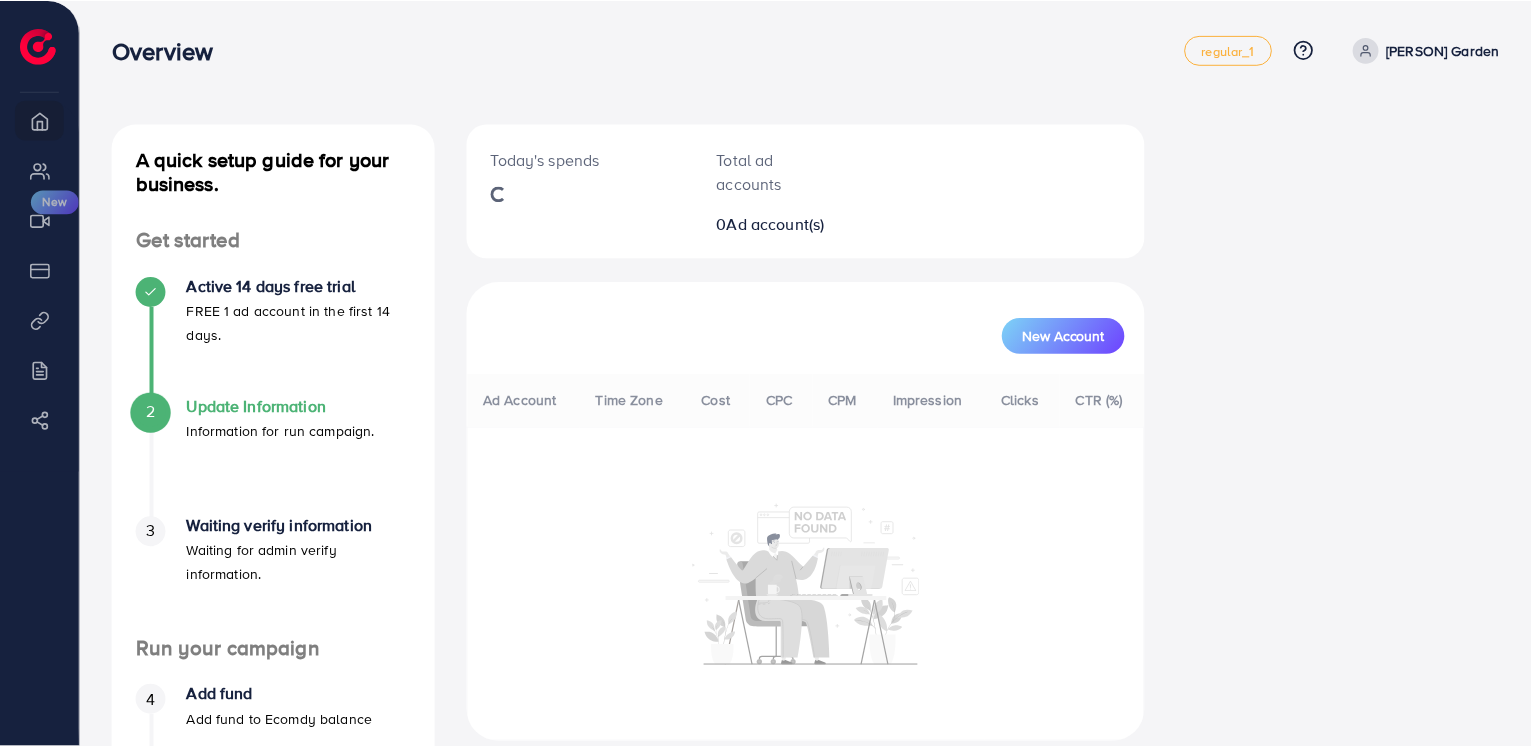 scroll, scrollTop: 0, scrollLeft: 0, axis: both 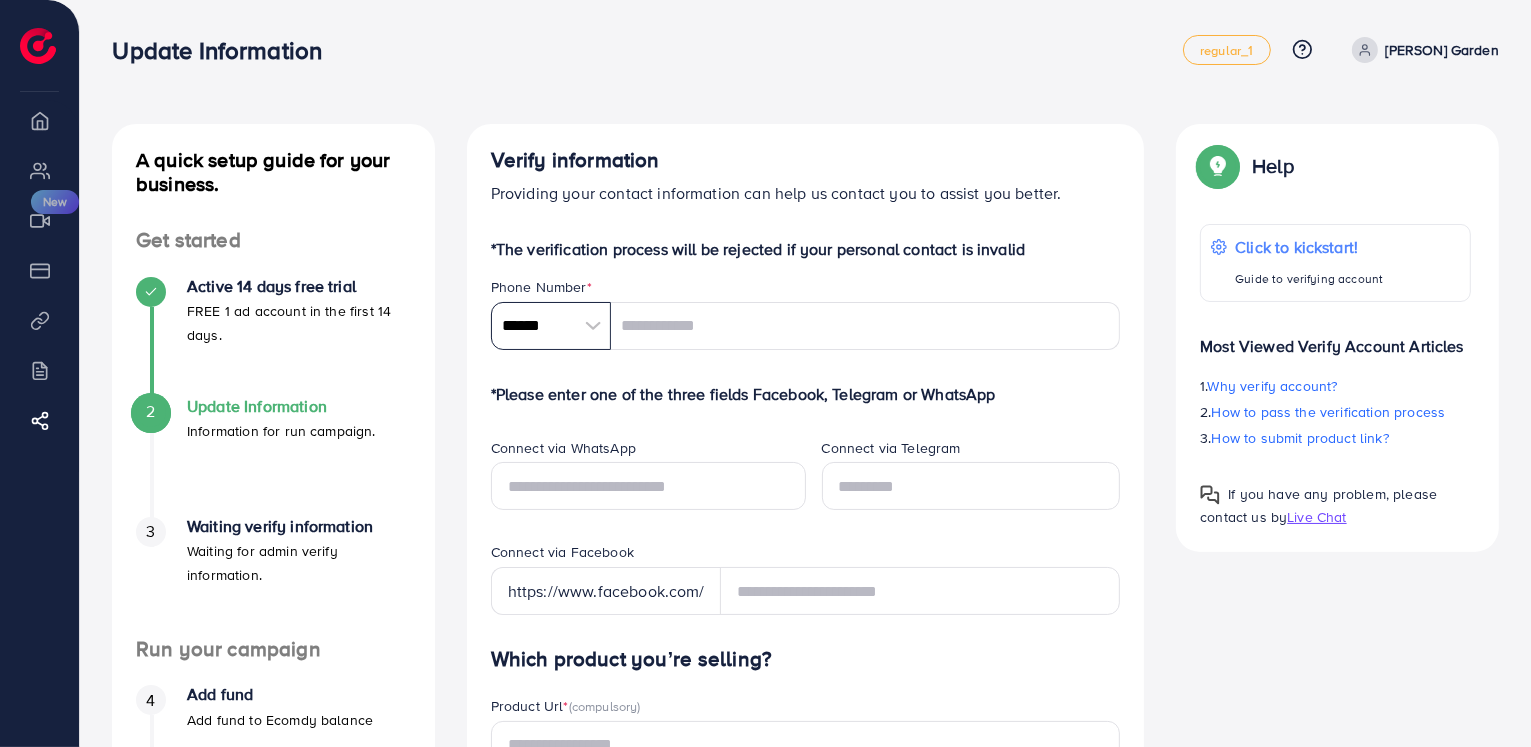 click on "******" at bounding box center [551, 326] 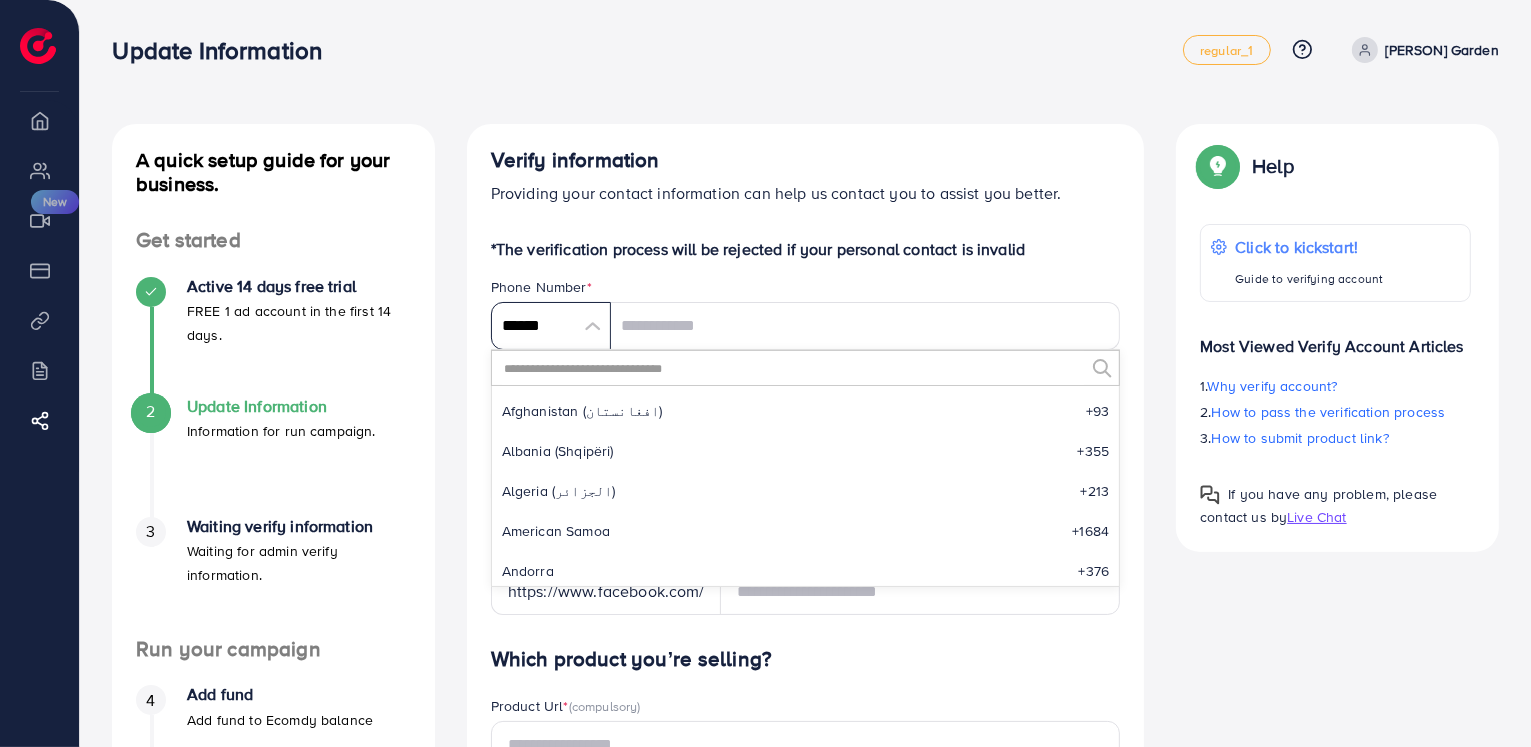 scroll, scrollTop: 9284, scrollLeft: 0, axis: vertical 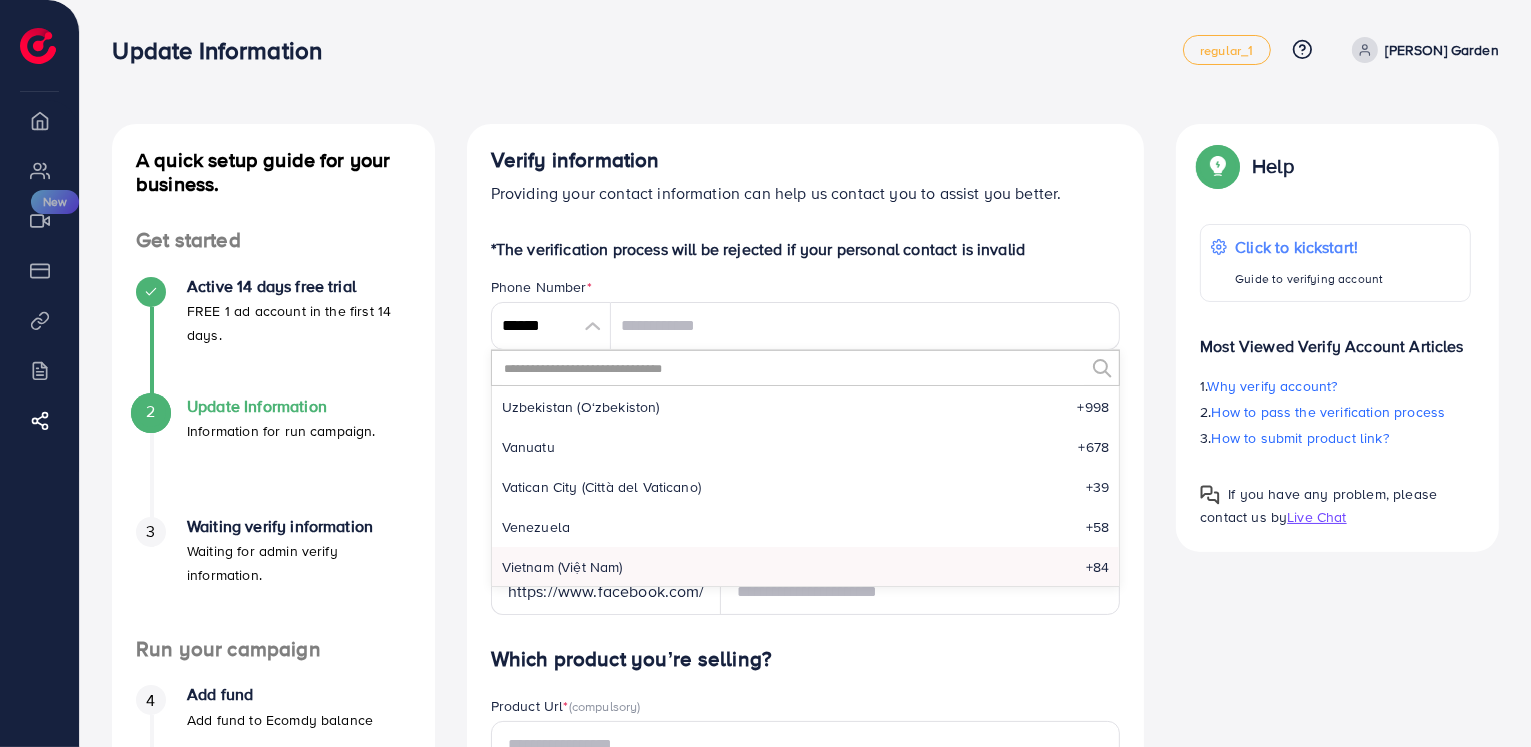 click at bounding box center (793, 368) 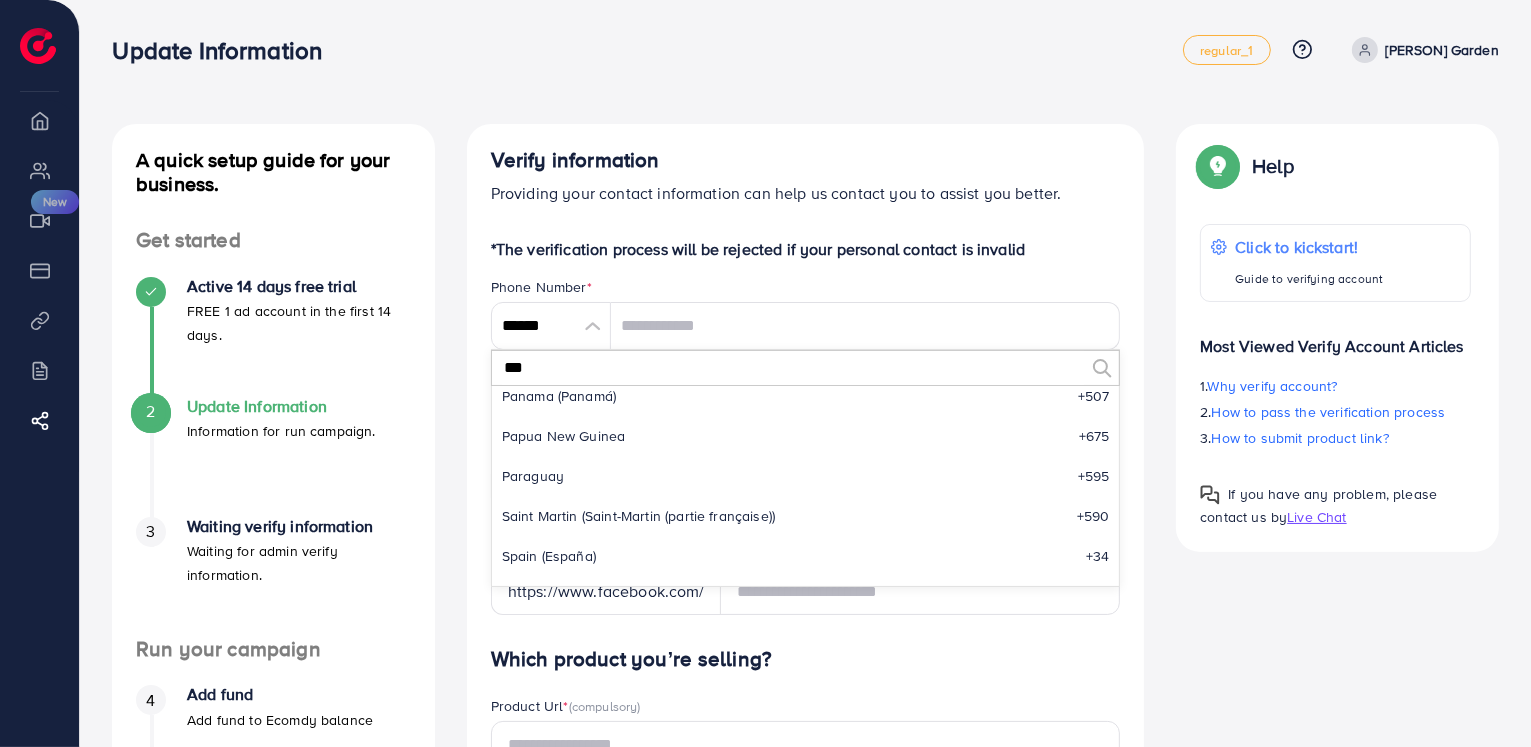 scroll, scrollTop: 0, scrollLeft: 0, axis: both 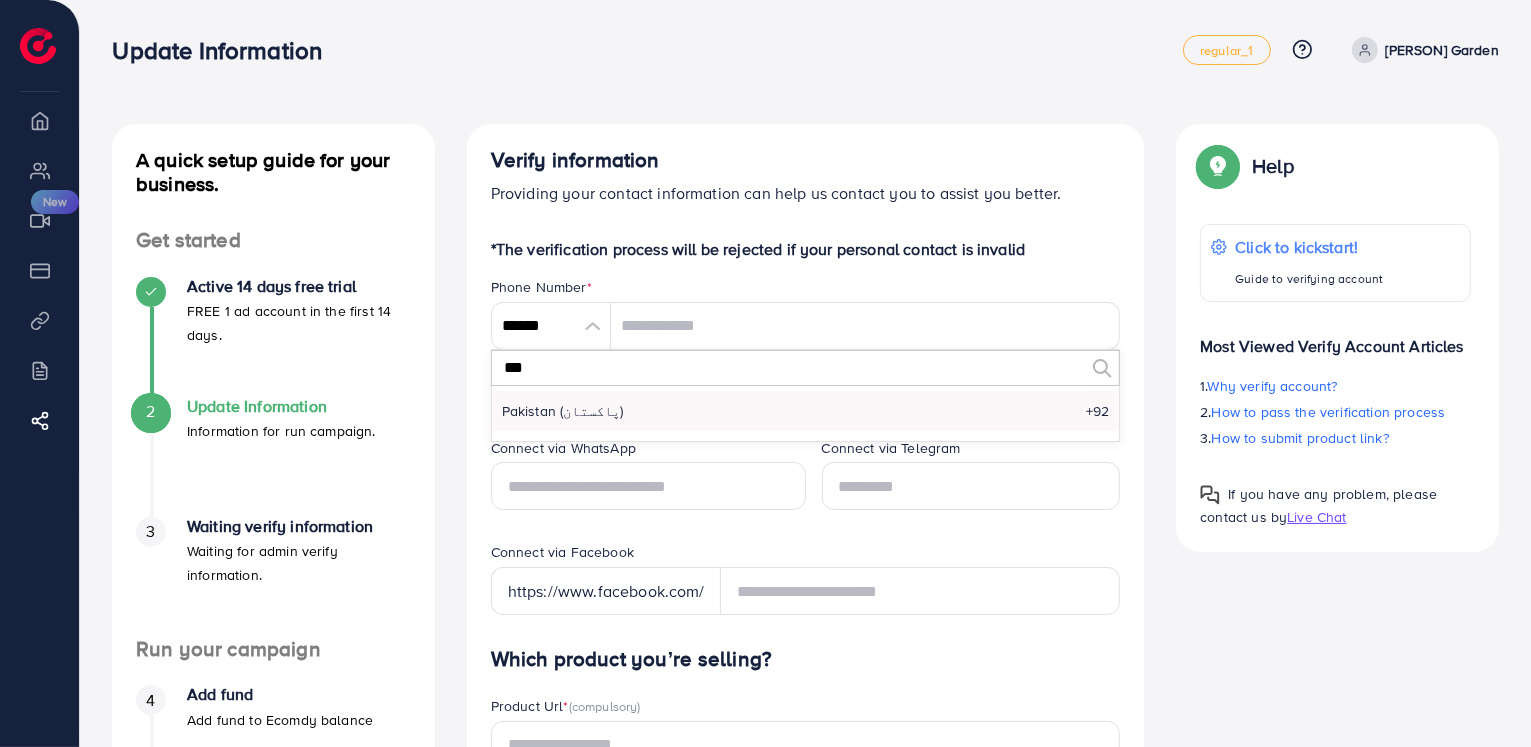 type on "***" 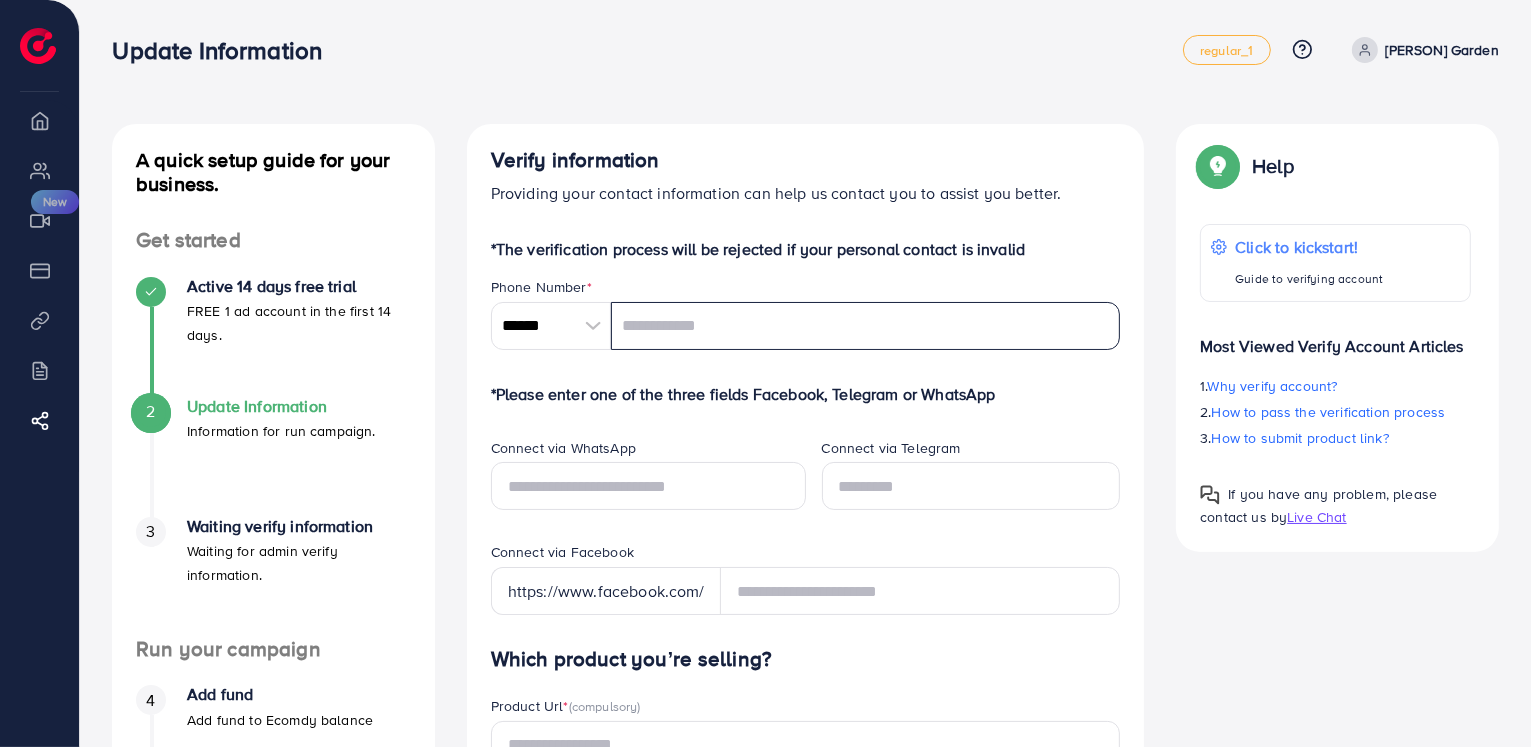 click at bounding box center (866, 326) 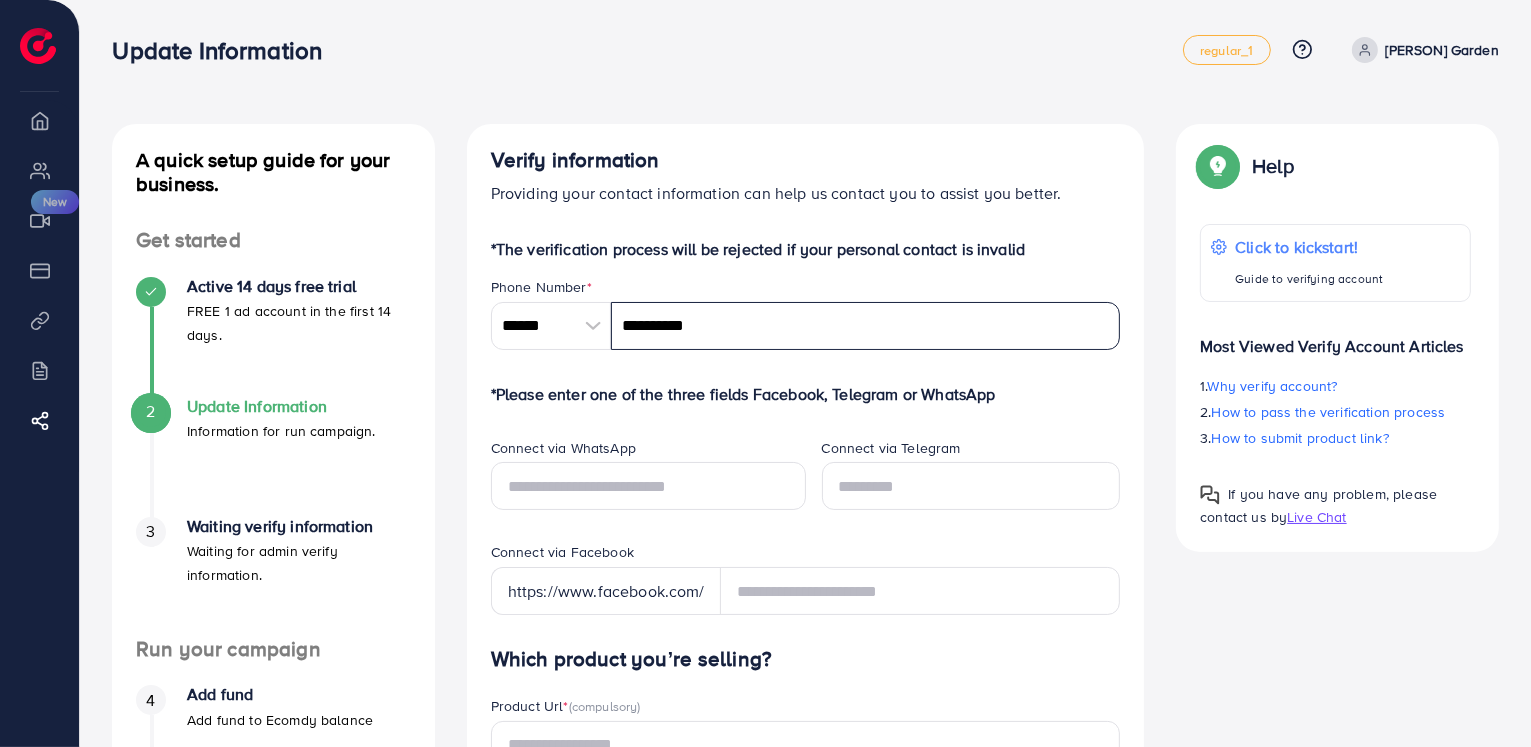 type on "**********" 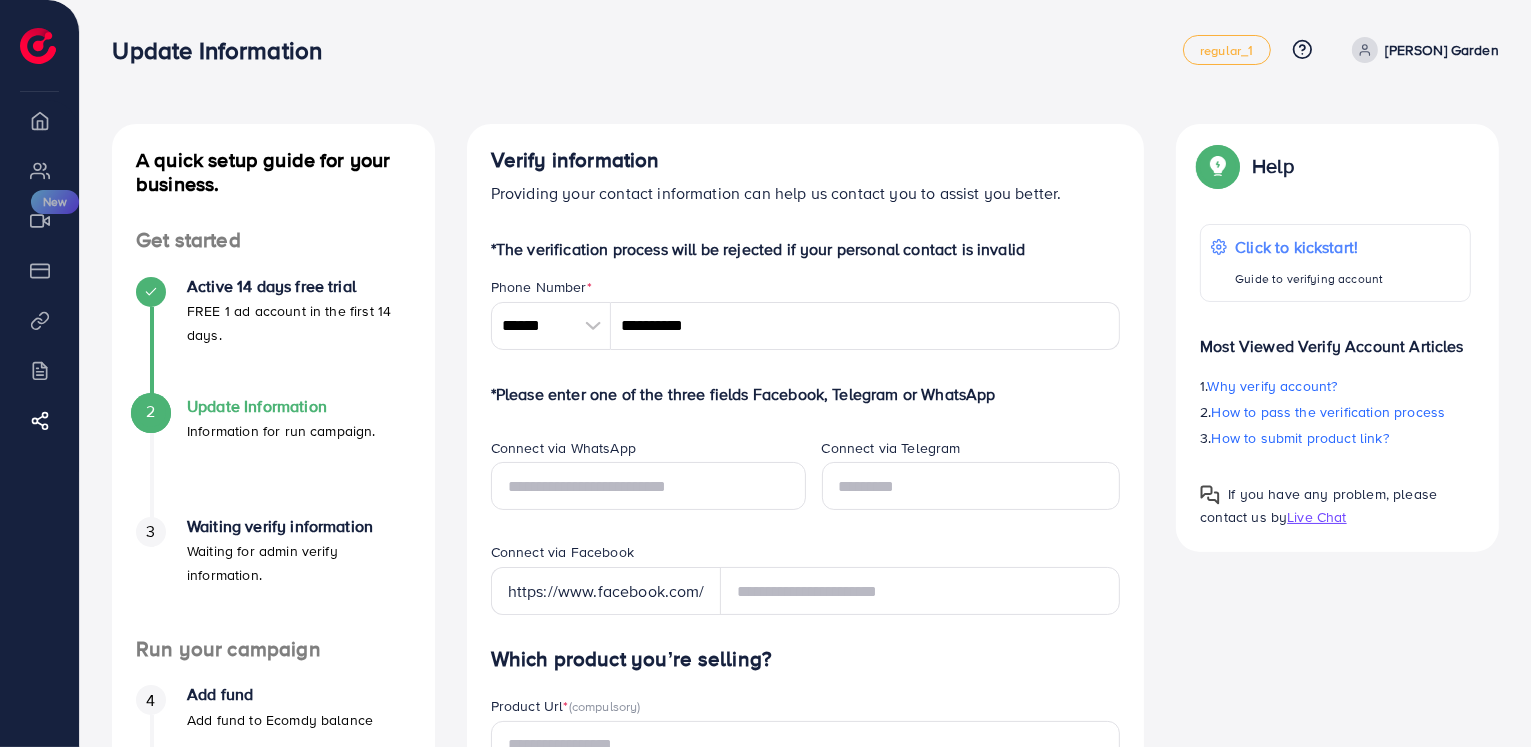 click on "A quick setup guide for your business.   Get started   Active 14 days free trial   FREE 1 ad account in the first 14 days.   2   Update Information   Information for run campaign.   3   Waiting verify information   Waiting for admin verify information.   Run your campaign   4   Add fund   Add fund to Ecomdy balance   5   Create ad account   Take a look at how your TikTok ad account works.  A quick setup guide for your business.  Update Information   Information for run campaign.   Verify information   Providing your contact information can help us contact you to assist you better.   *The verification process will be rejected if your personal contact is invalid   Phone Number  * ****** *** A B C D E F G H I J K L M N O P Q R S T U V W X Y Z search no result [COUNTRY] (‫پاکستان‬‎) +92 [PHONE]  *Please enter one of the three fields Facebook, Telegram or WhatsApp   Connect via WhatsApp   Connect via Telegram   Connect via Facebook  https://www.facebook.com/  Which product you’re selling?  * 😇" at bounding box center [805, 807] 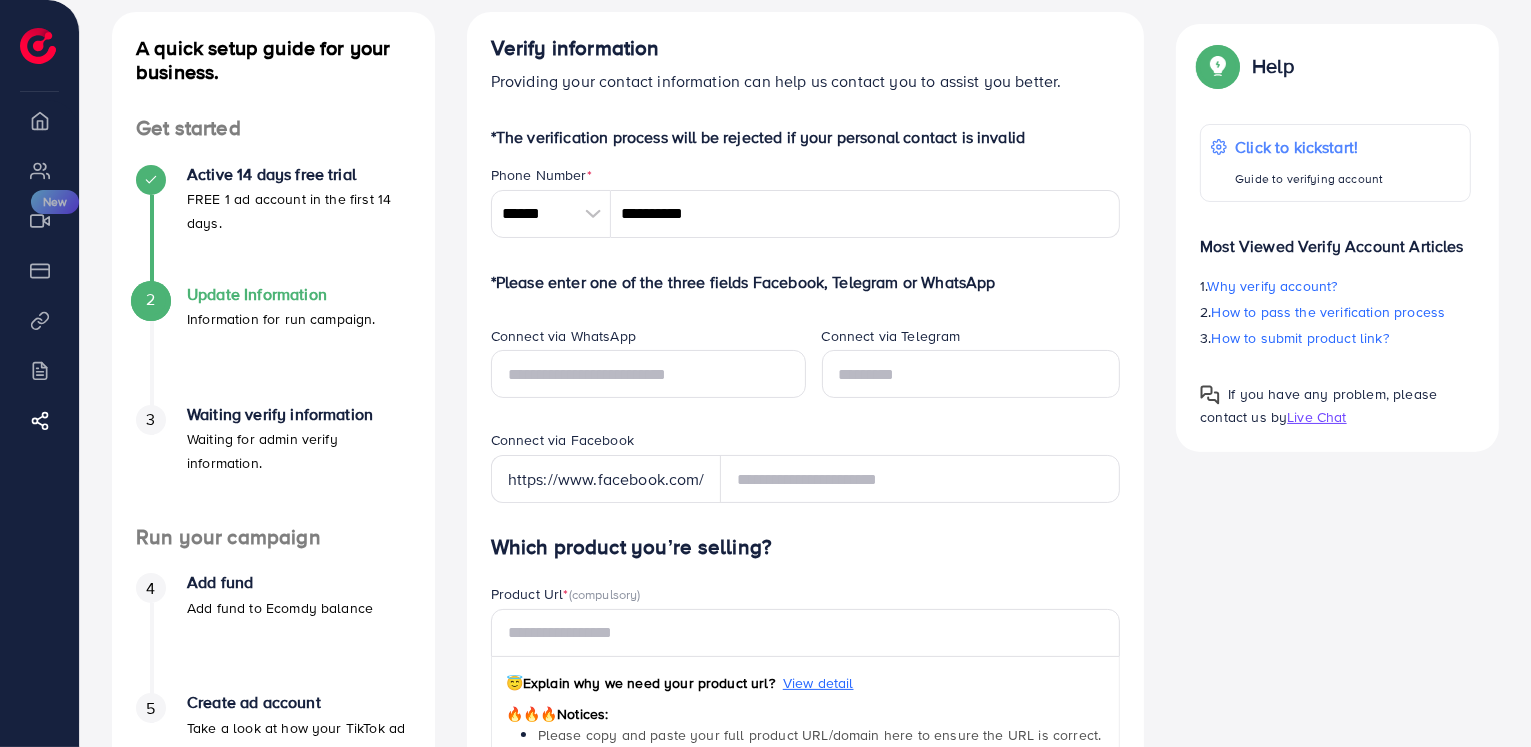 scroll, scrollTop: 114, scrollLeft: 0, axis: vertical 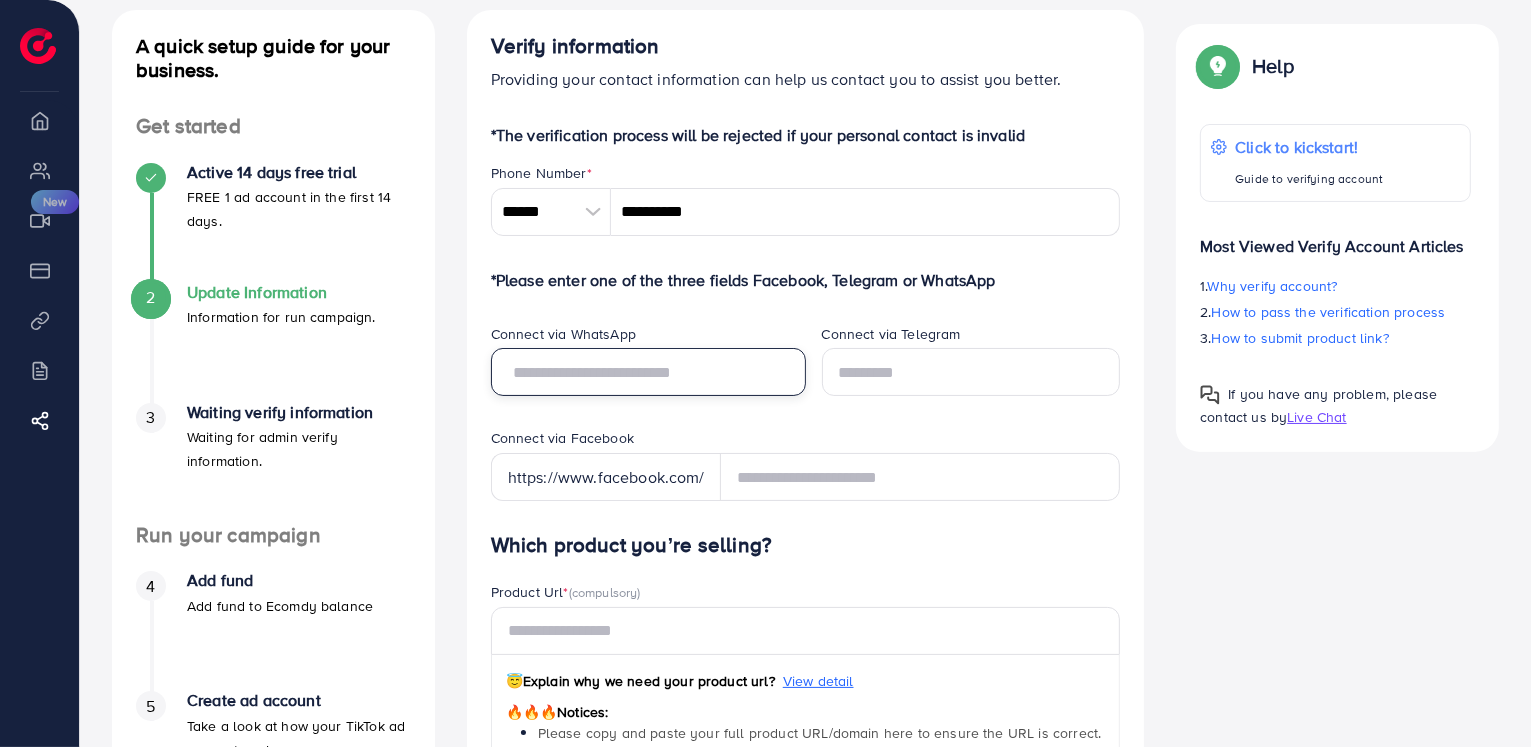 click at bounding box center [648, 372] 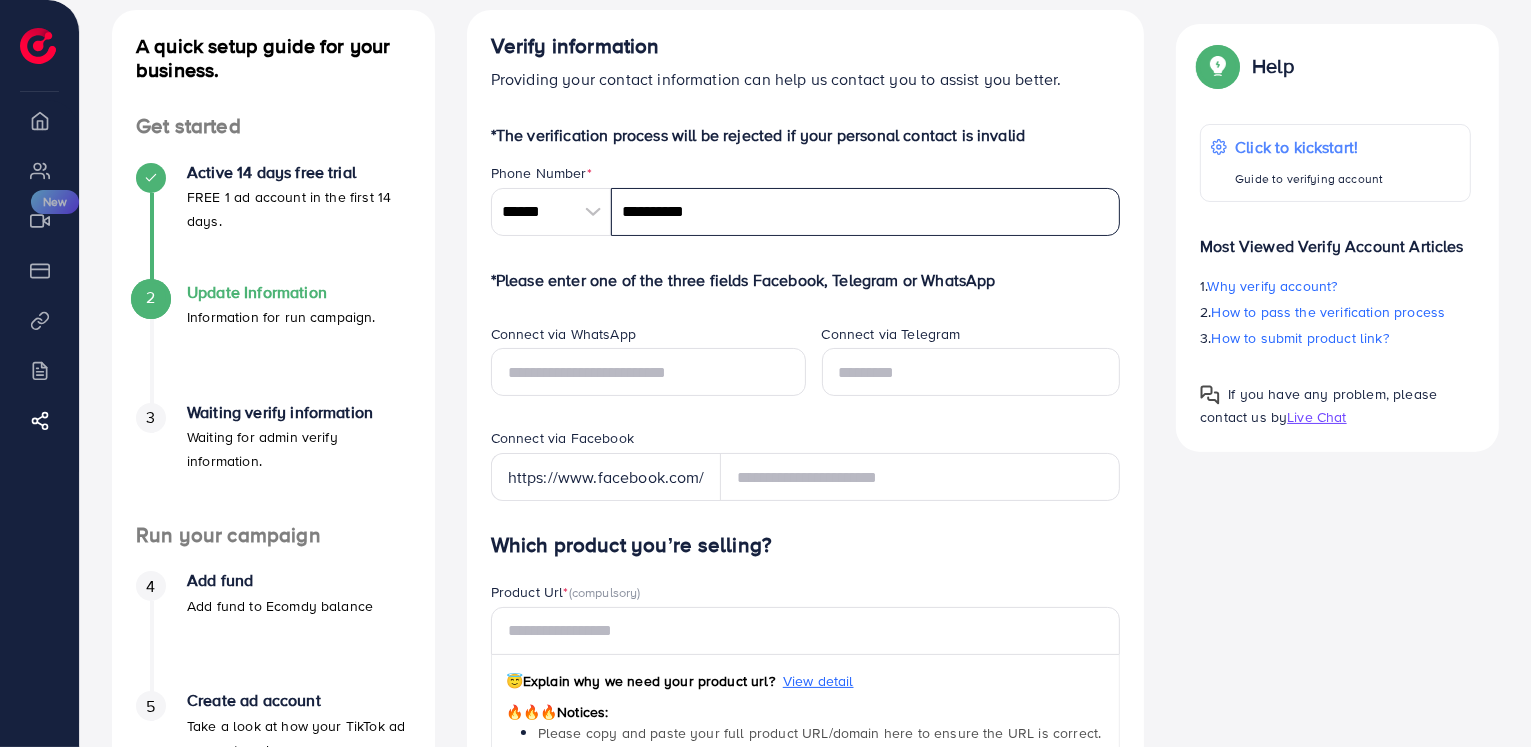 click on "**********" at bounding box center (866, 212) 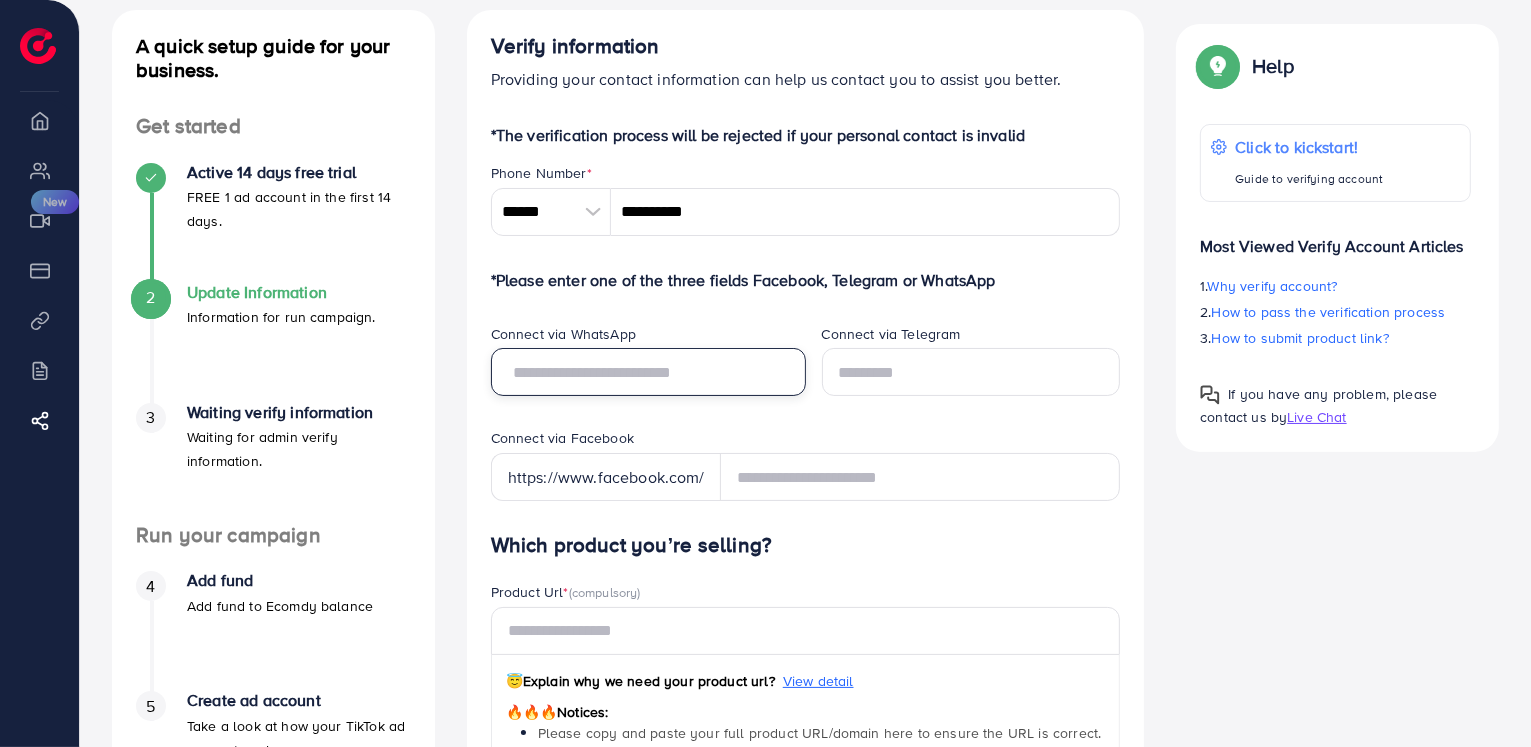 click at bounding box center [648, 372] 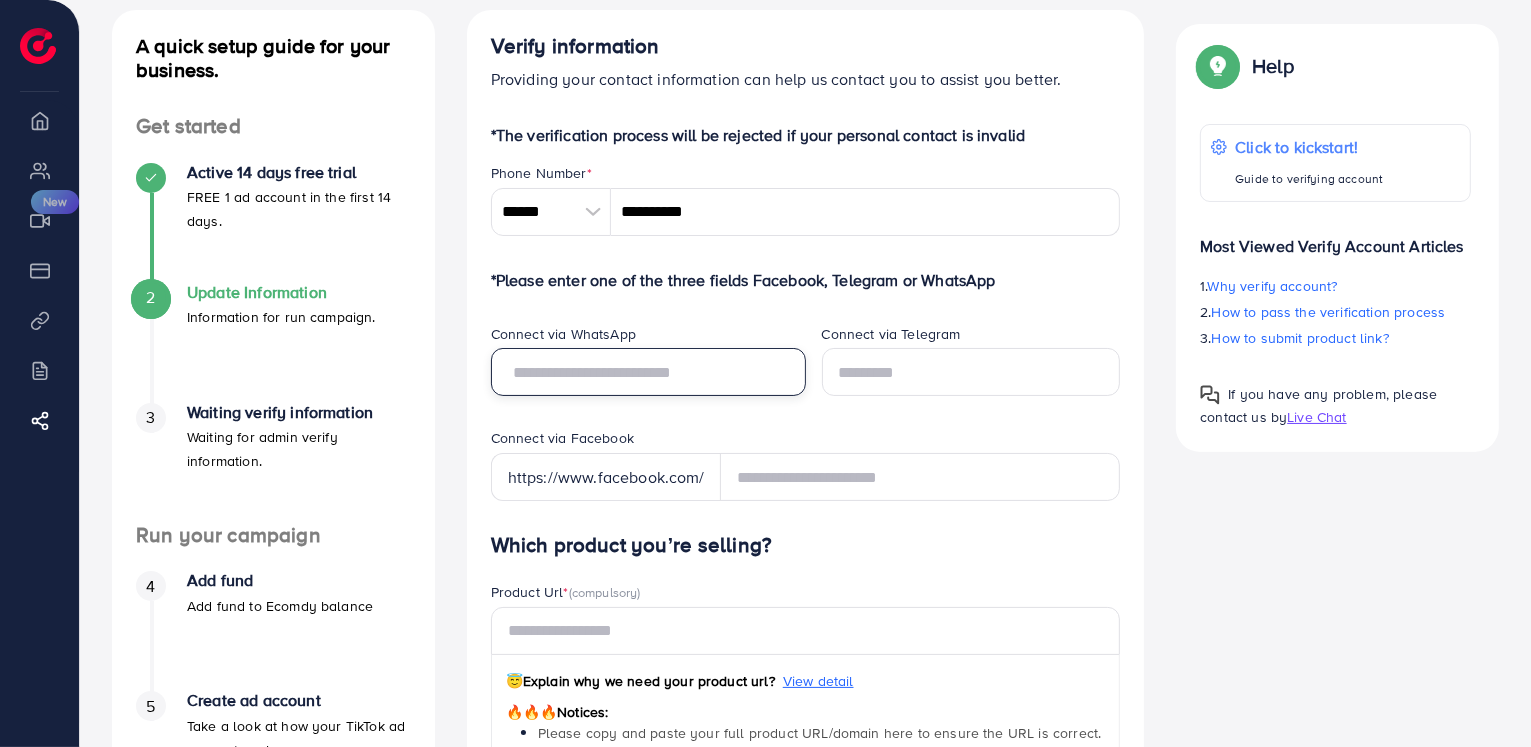 paste on "**********" 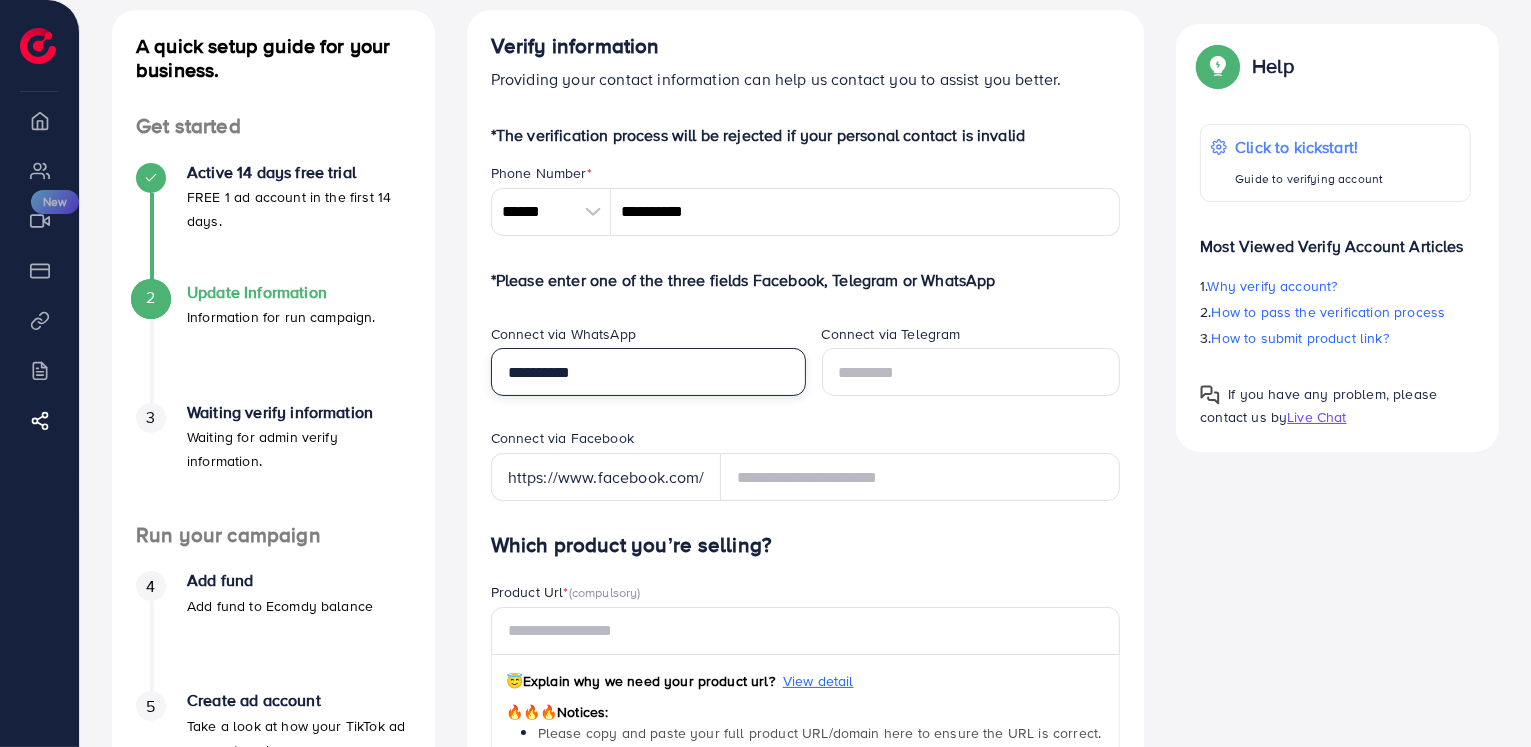 click on "**********" at bounding box center [648, 372] 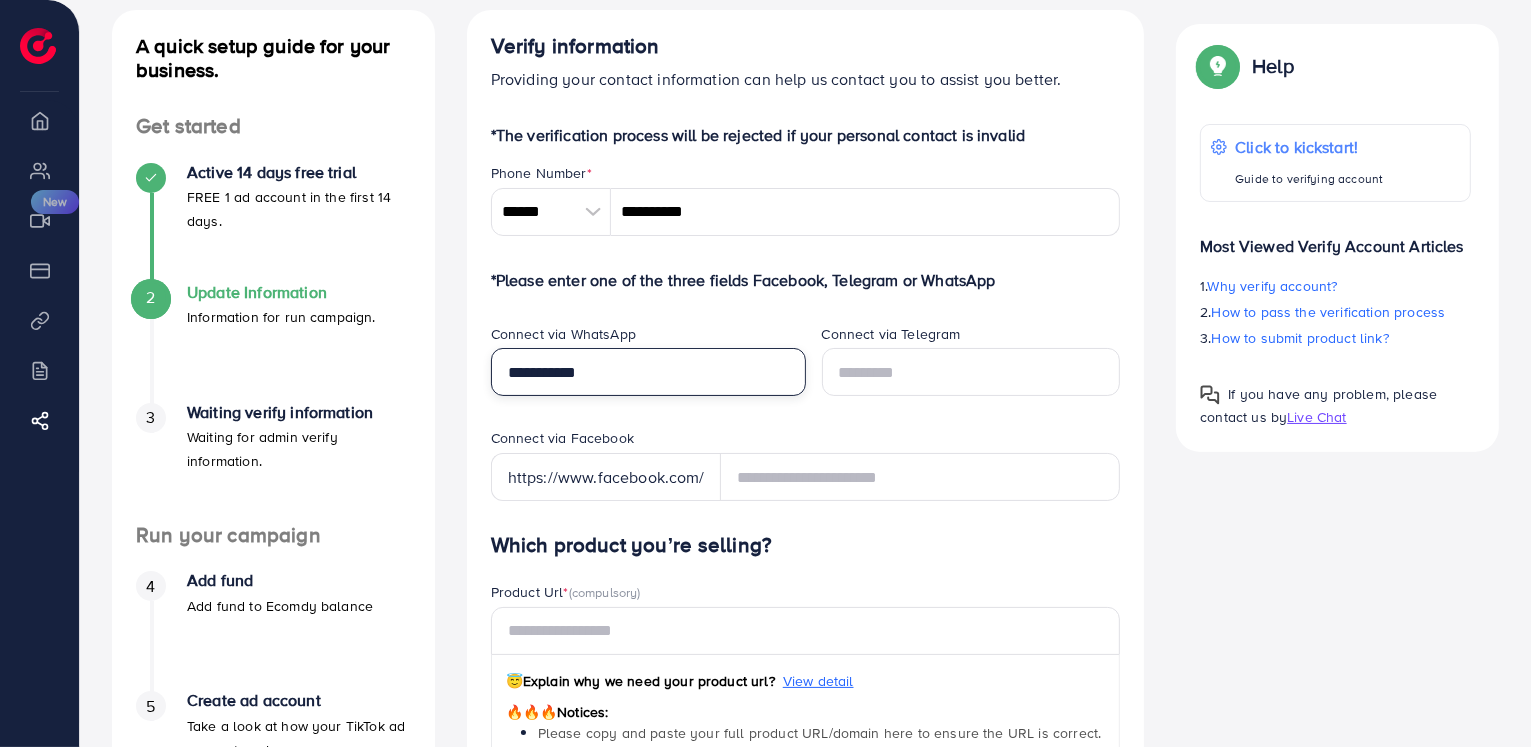type on "**********" 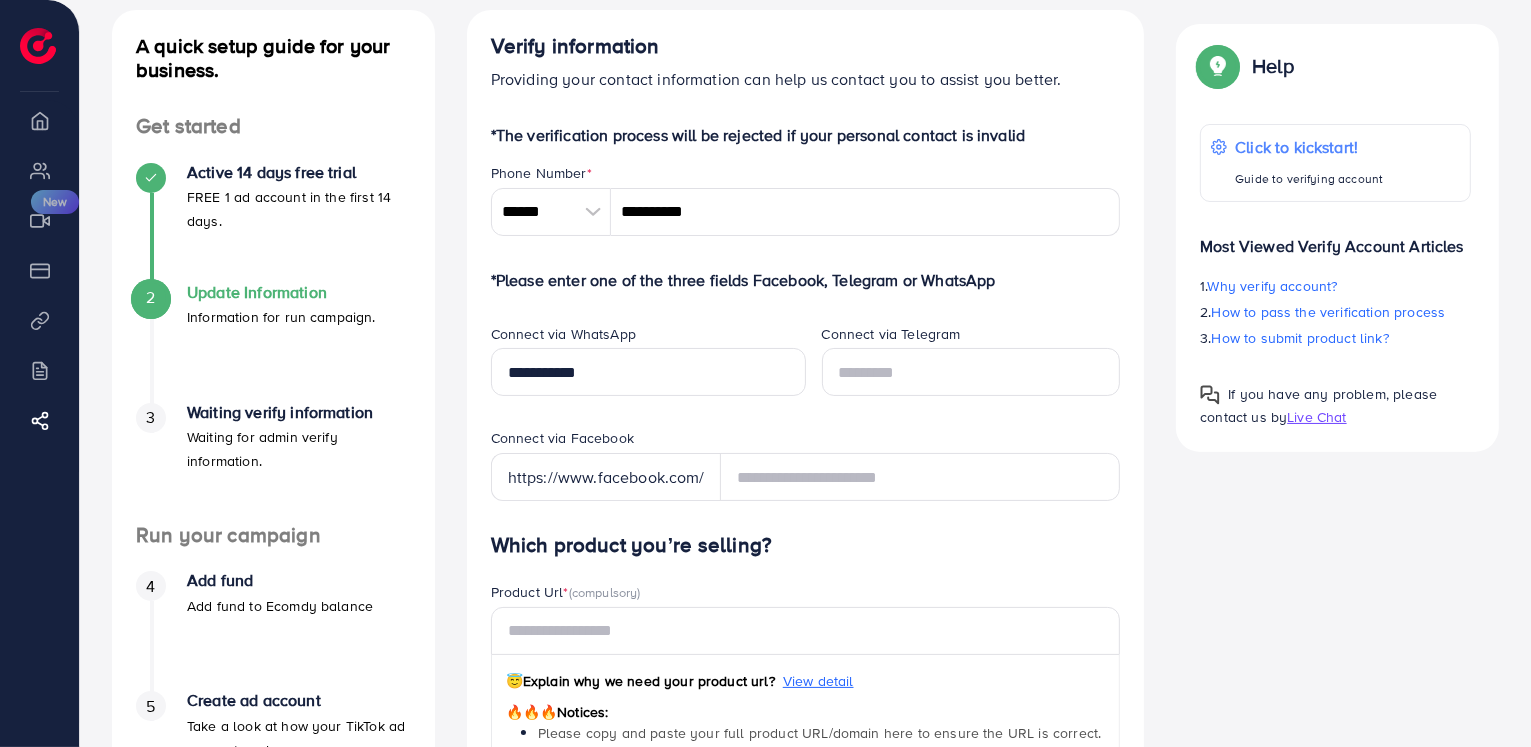 click on "**********" at bounding box center (806, 784) 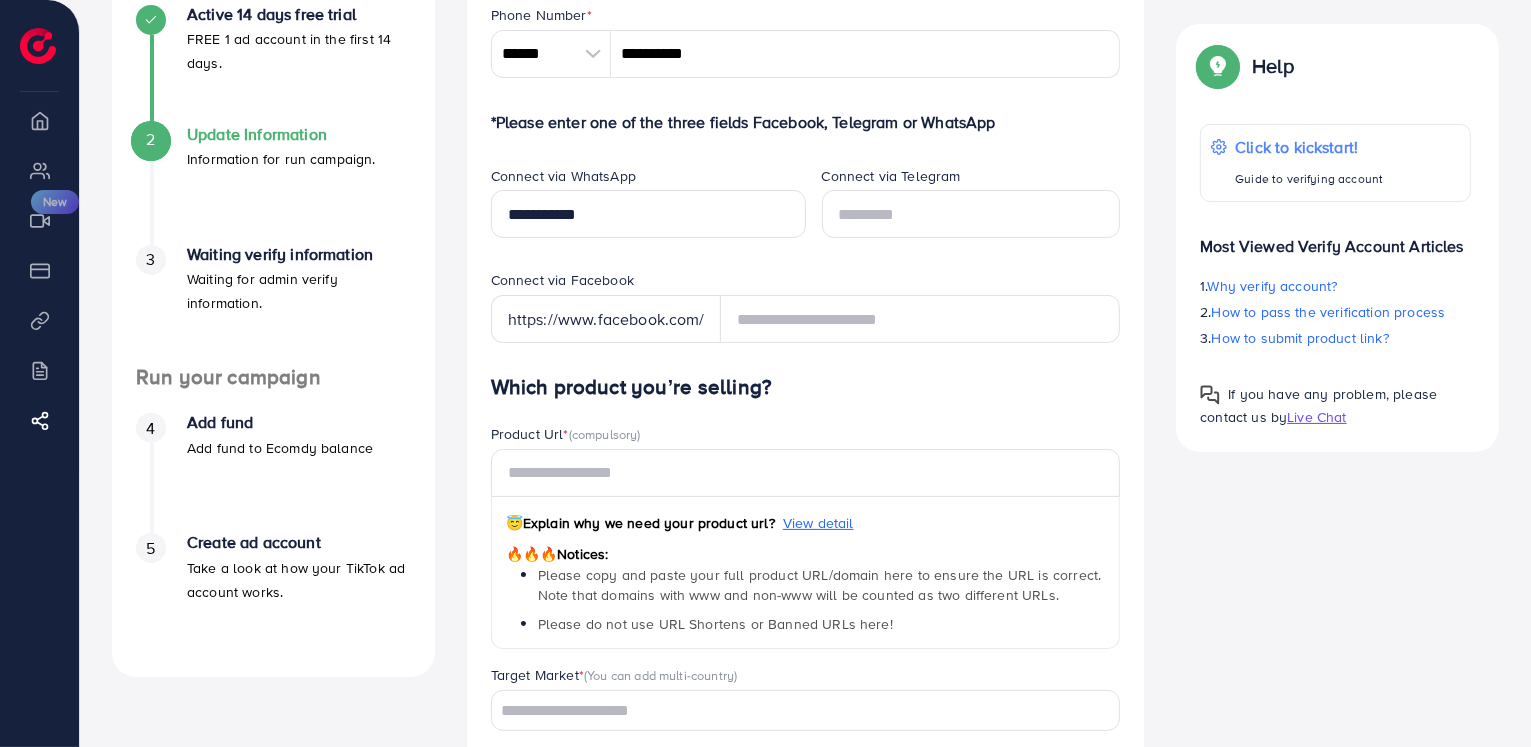 scroll, scrollTop: 0, scrollLeft: 0, axis: both 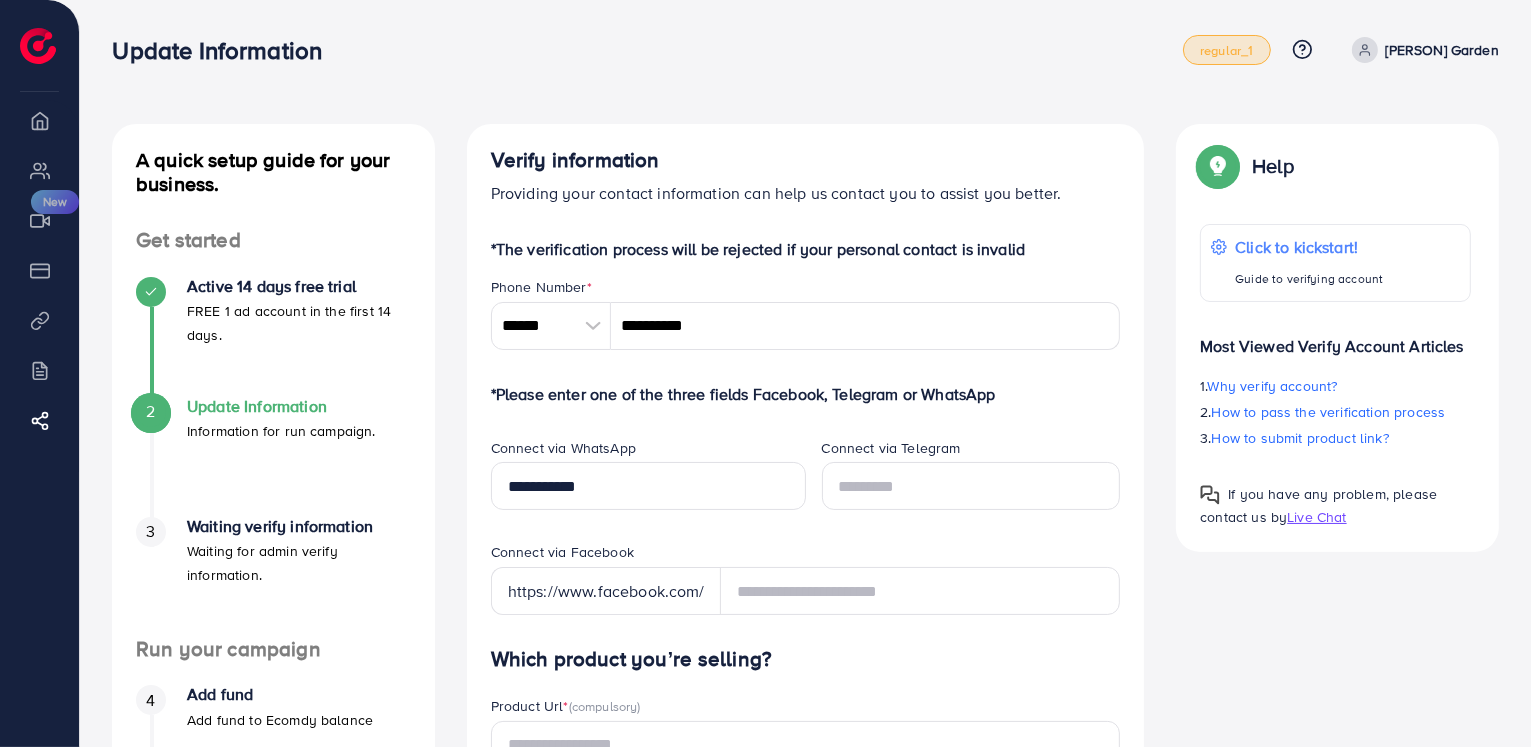 click on "regular_1" at bounding box center [1226, 50] 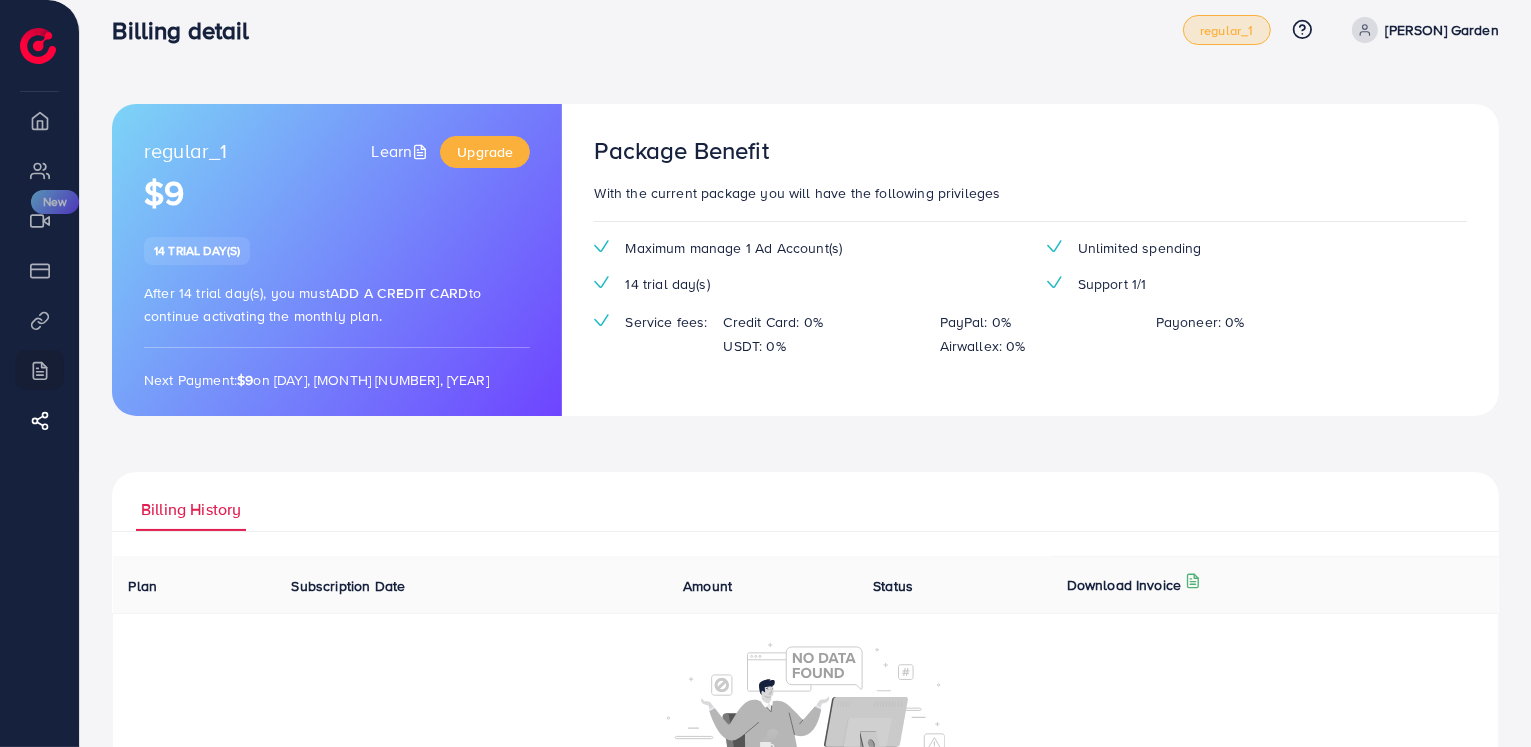 scroll, scrollTop: 0, scrollLeft: 0, axis: both 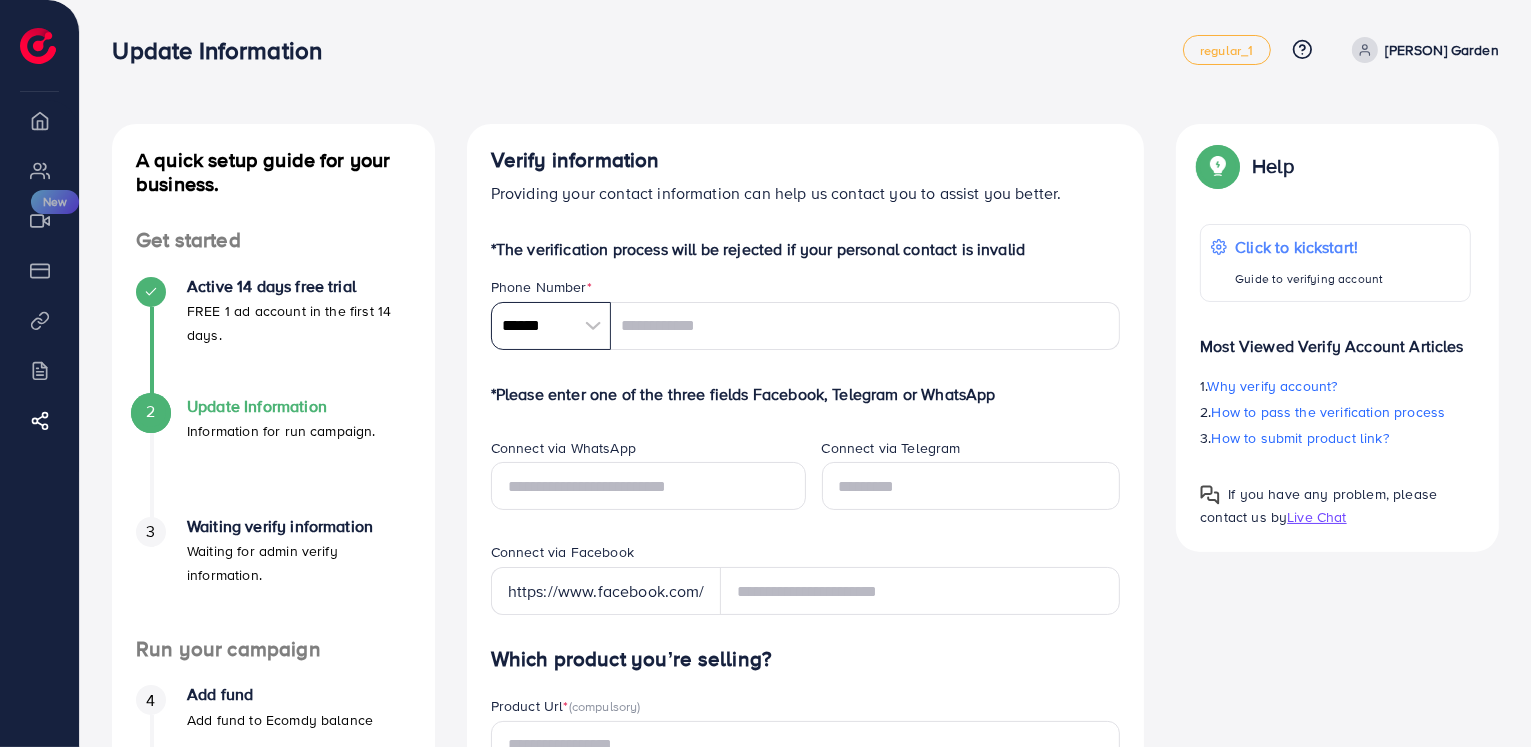 click on "******" at bounding box center [551, 326] 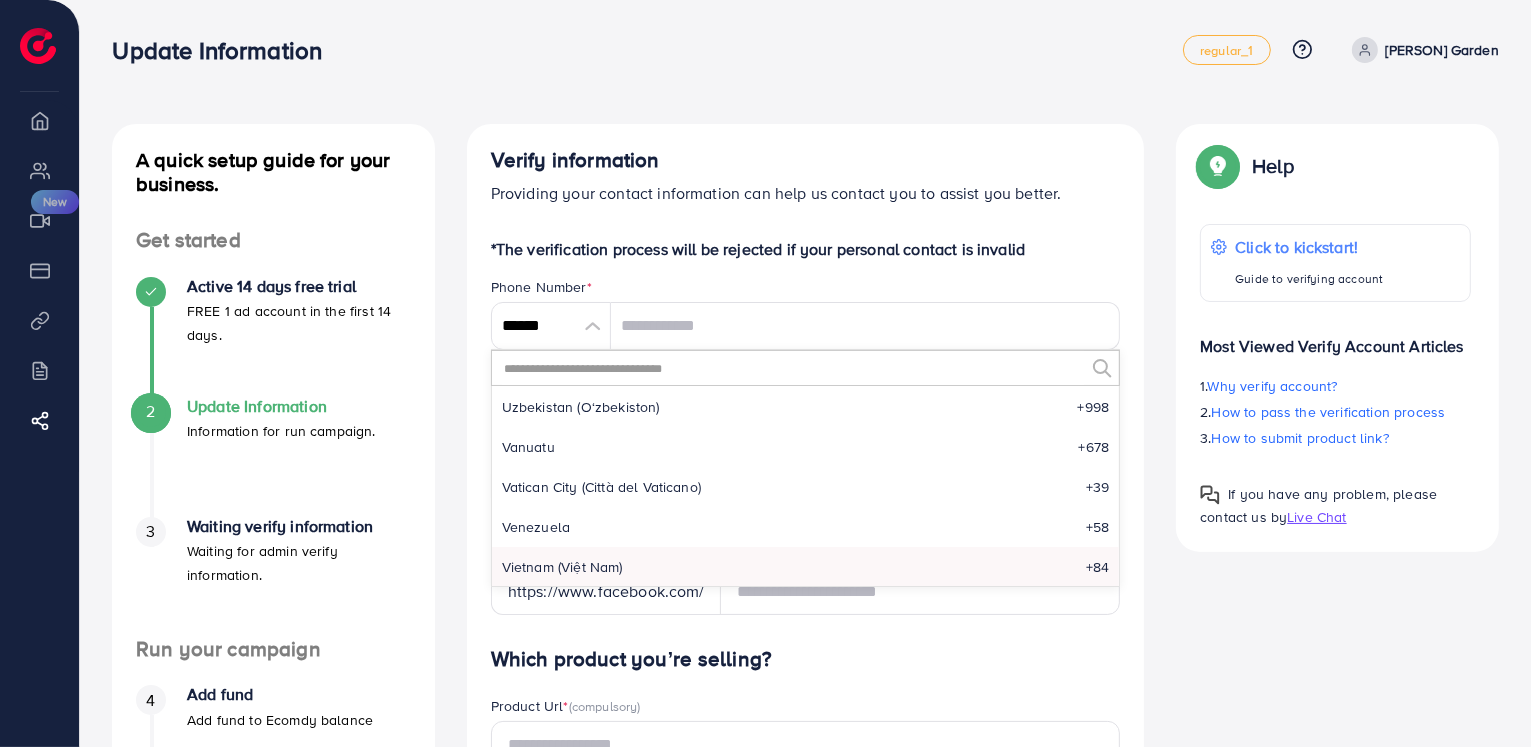 click at bounding box center [793, 368] 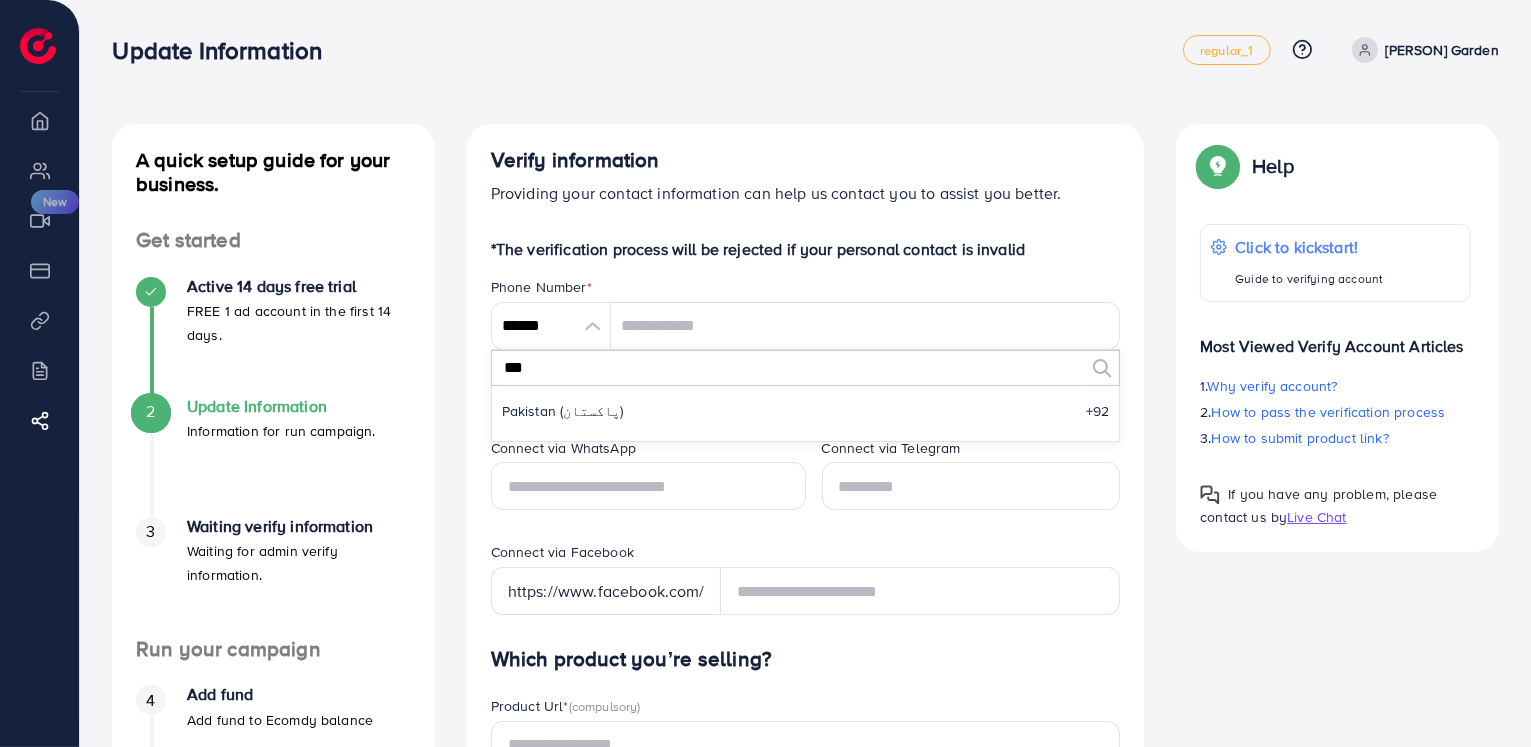 scroll, scrollTop: 0, scrollLeft: 0, axis: both 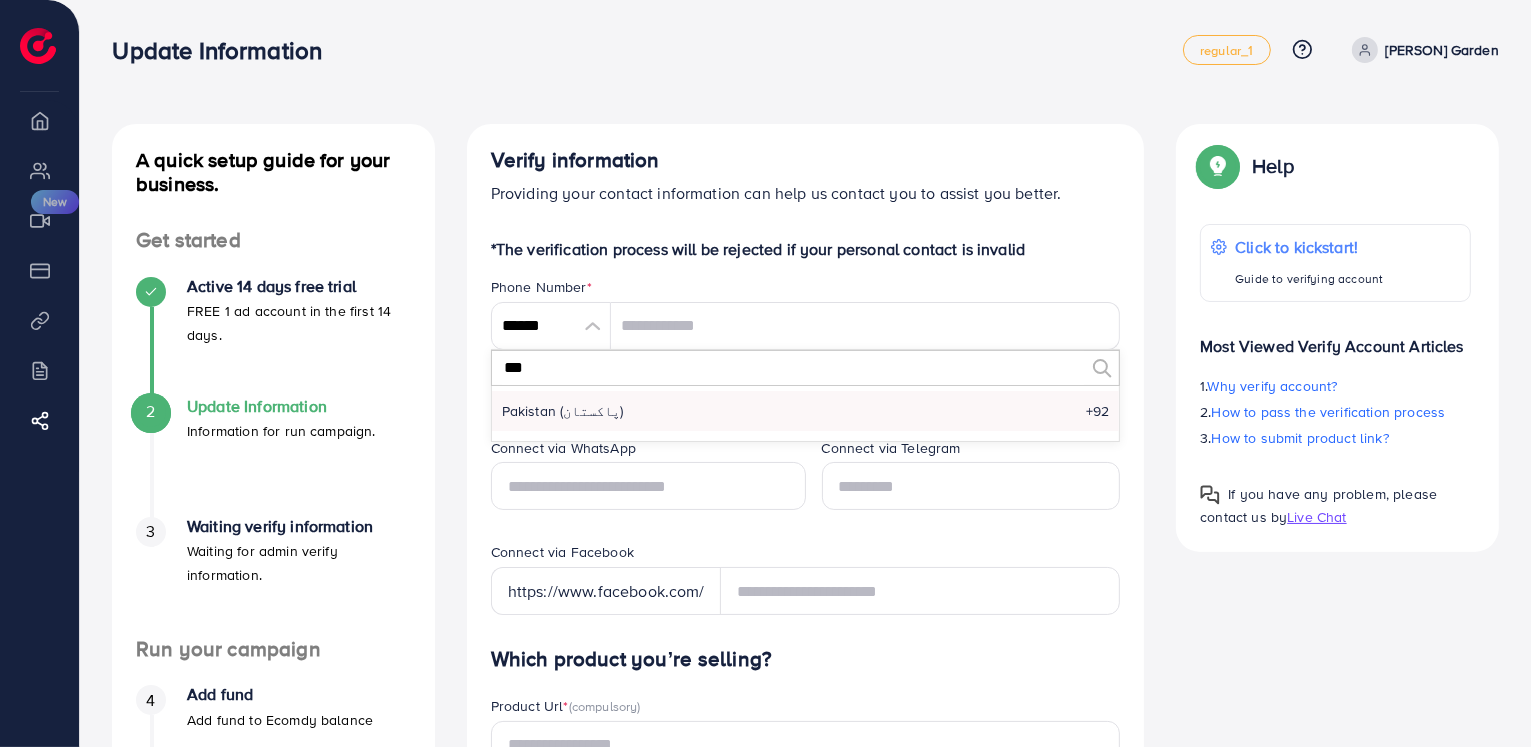 type on "***" 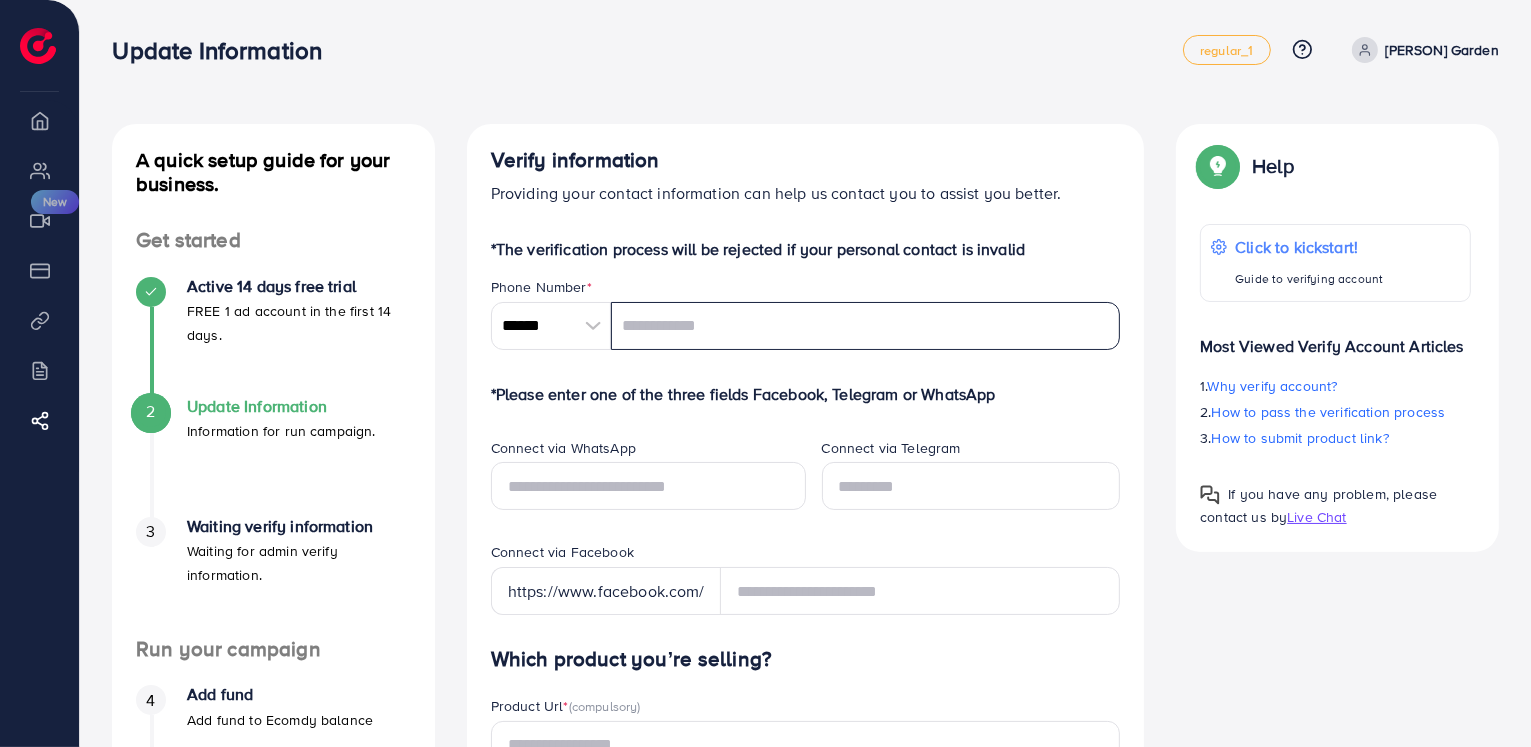 click at bounding box center [866, 326] 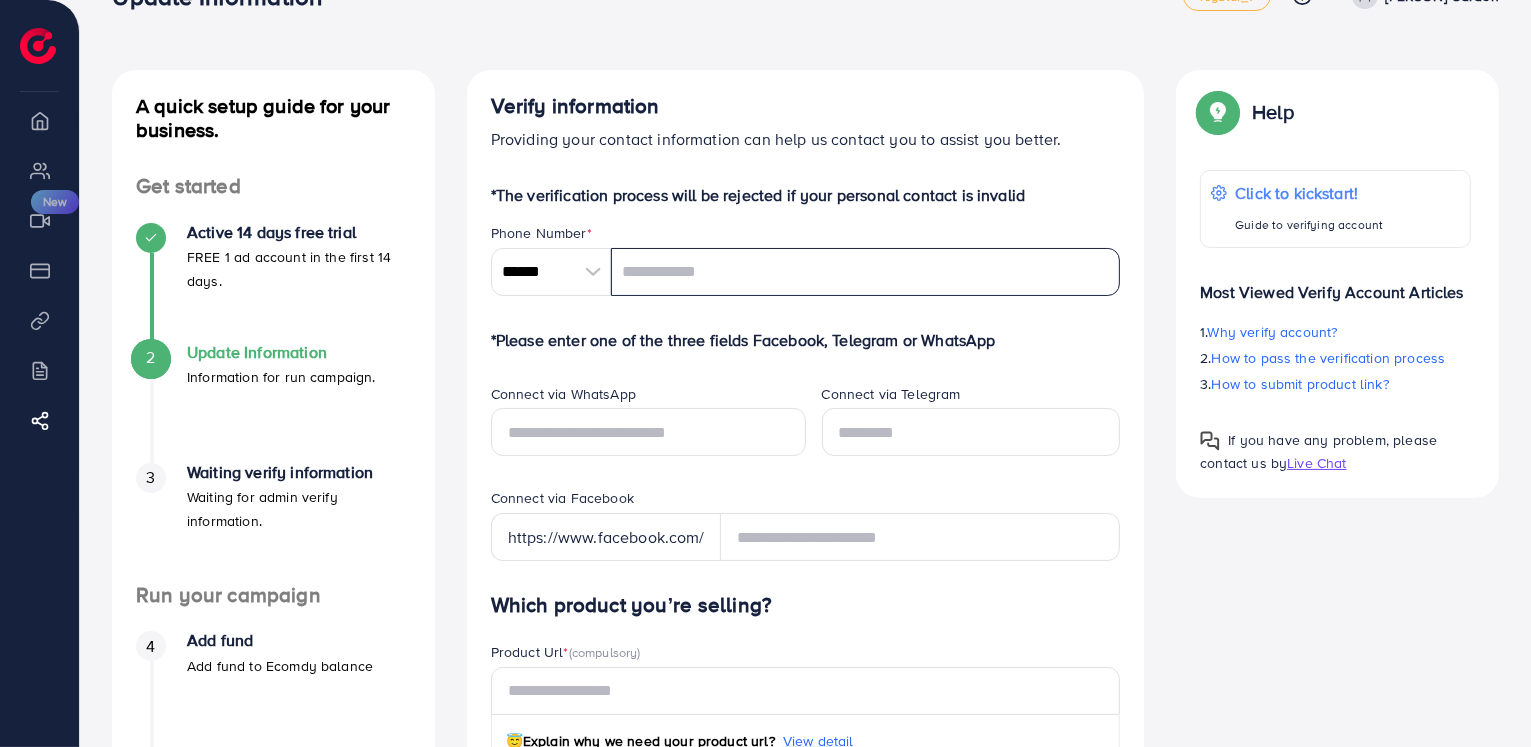 scroll, scrollTop: 0, scrollLeft: 0, axis: both 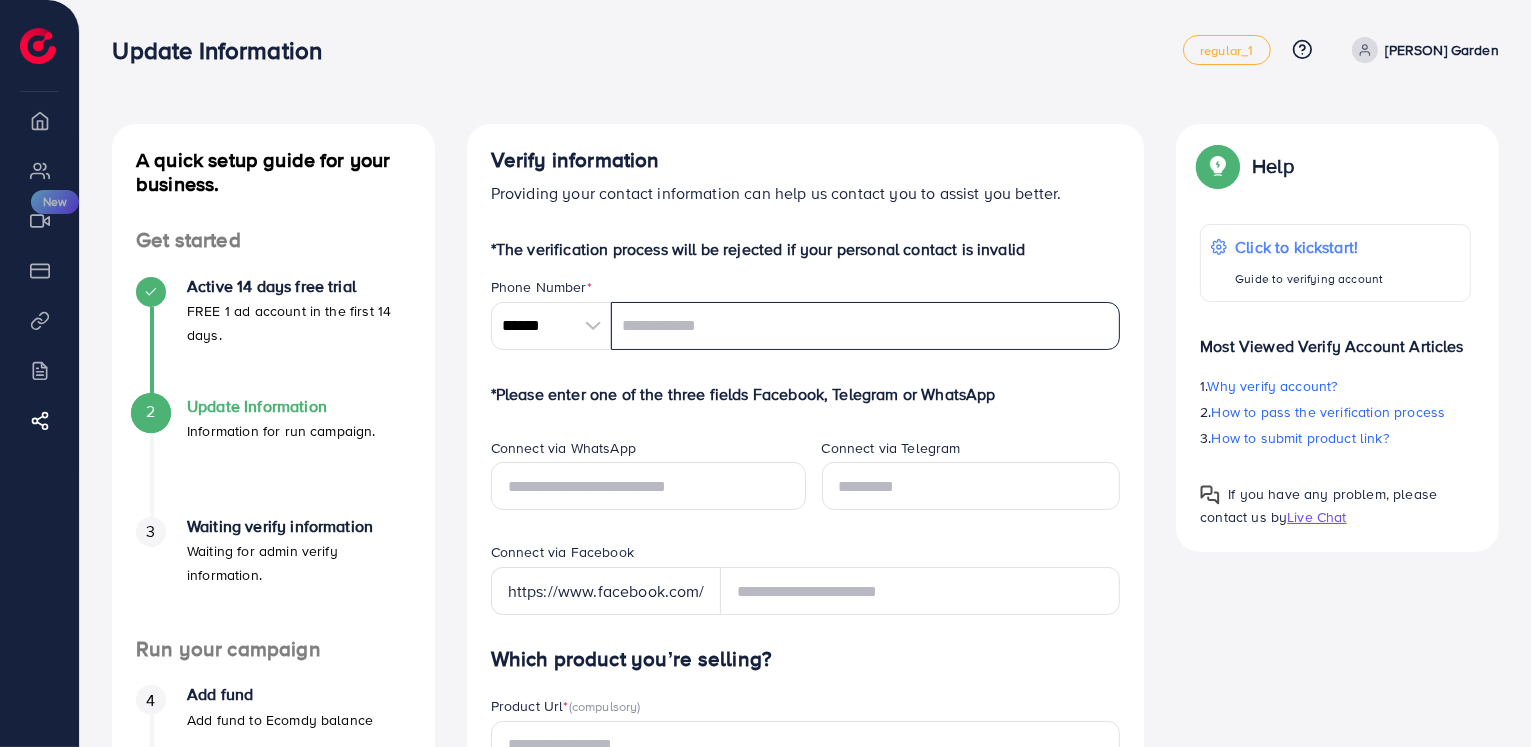 click at bounding box center [866, 326] 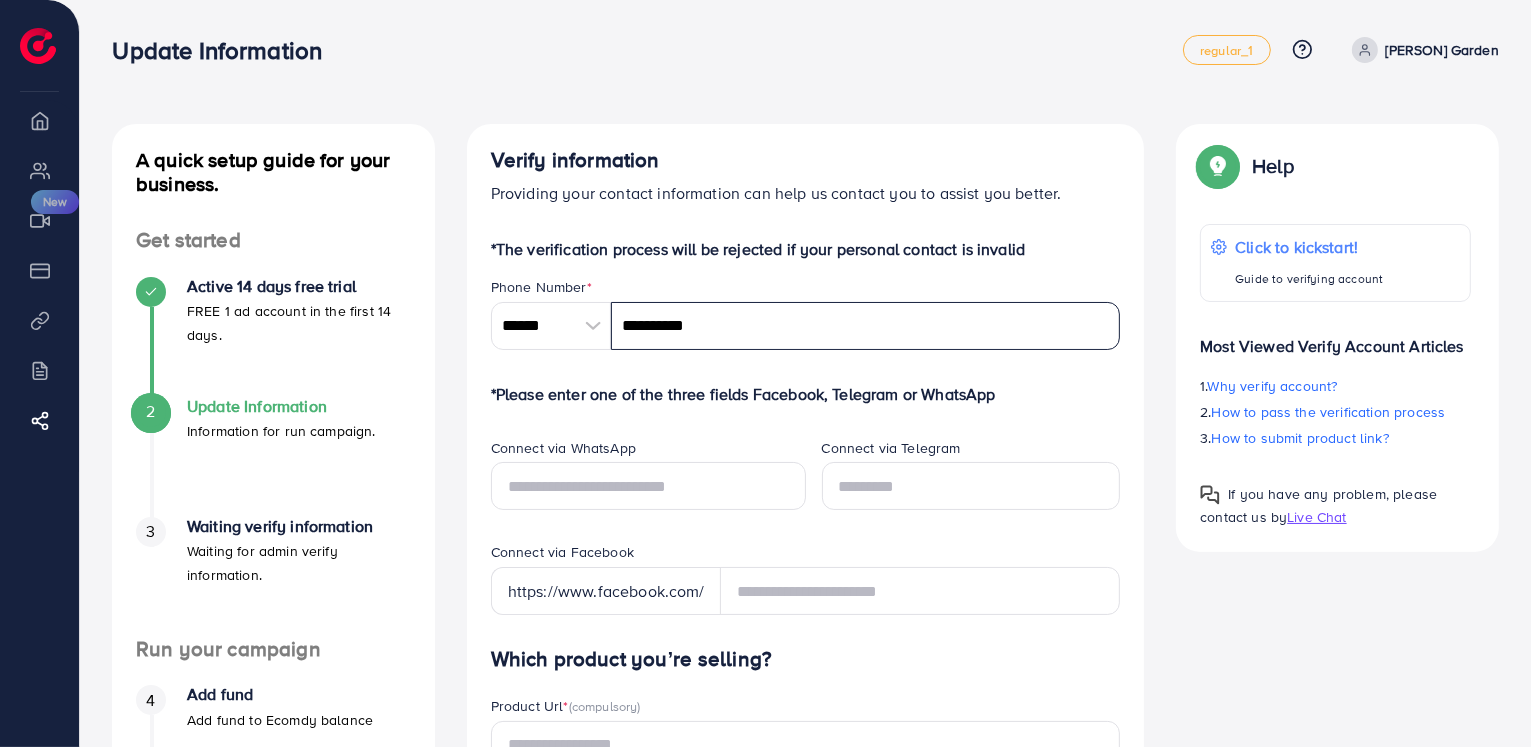 type on "**********" 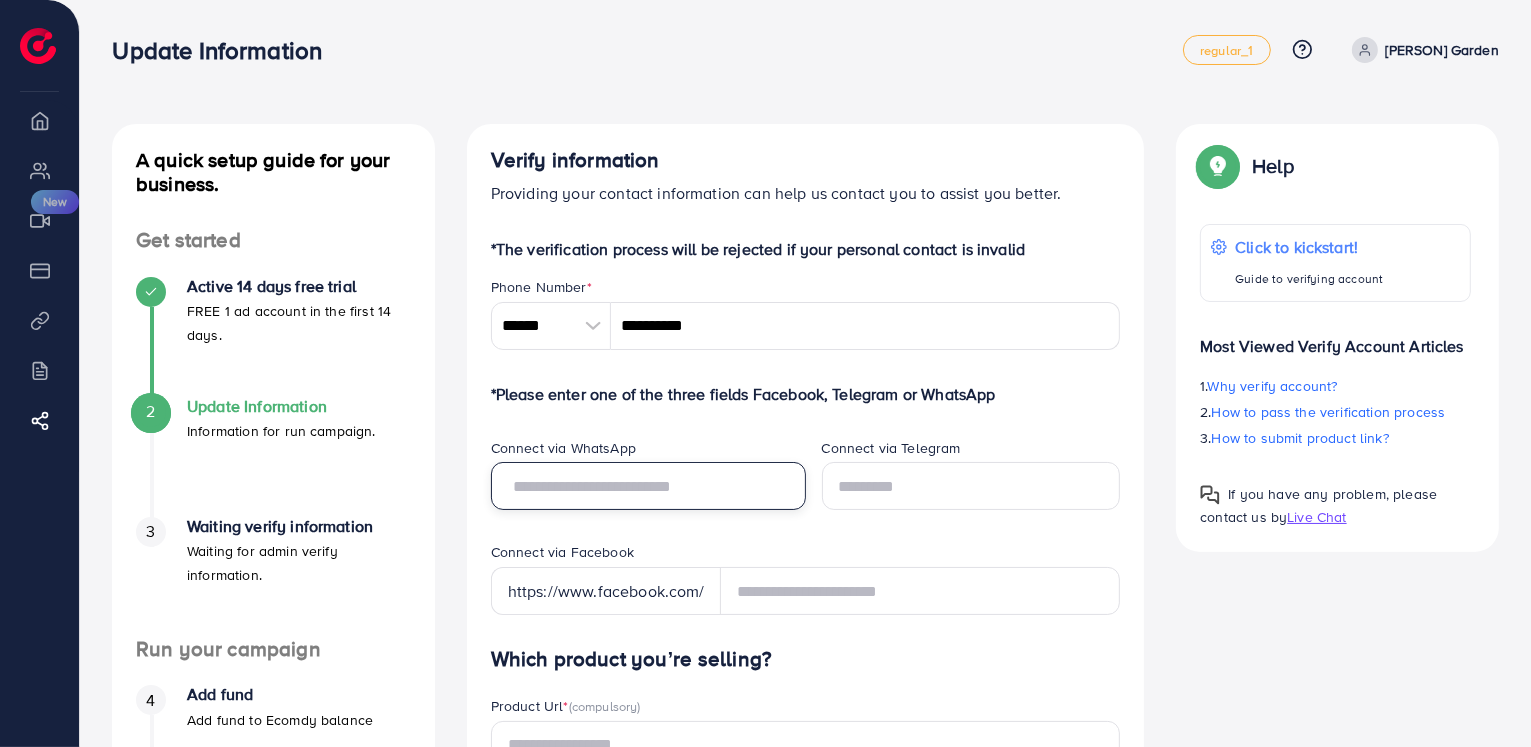 click at bounding box center (648, 486) 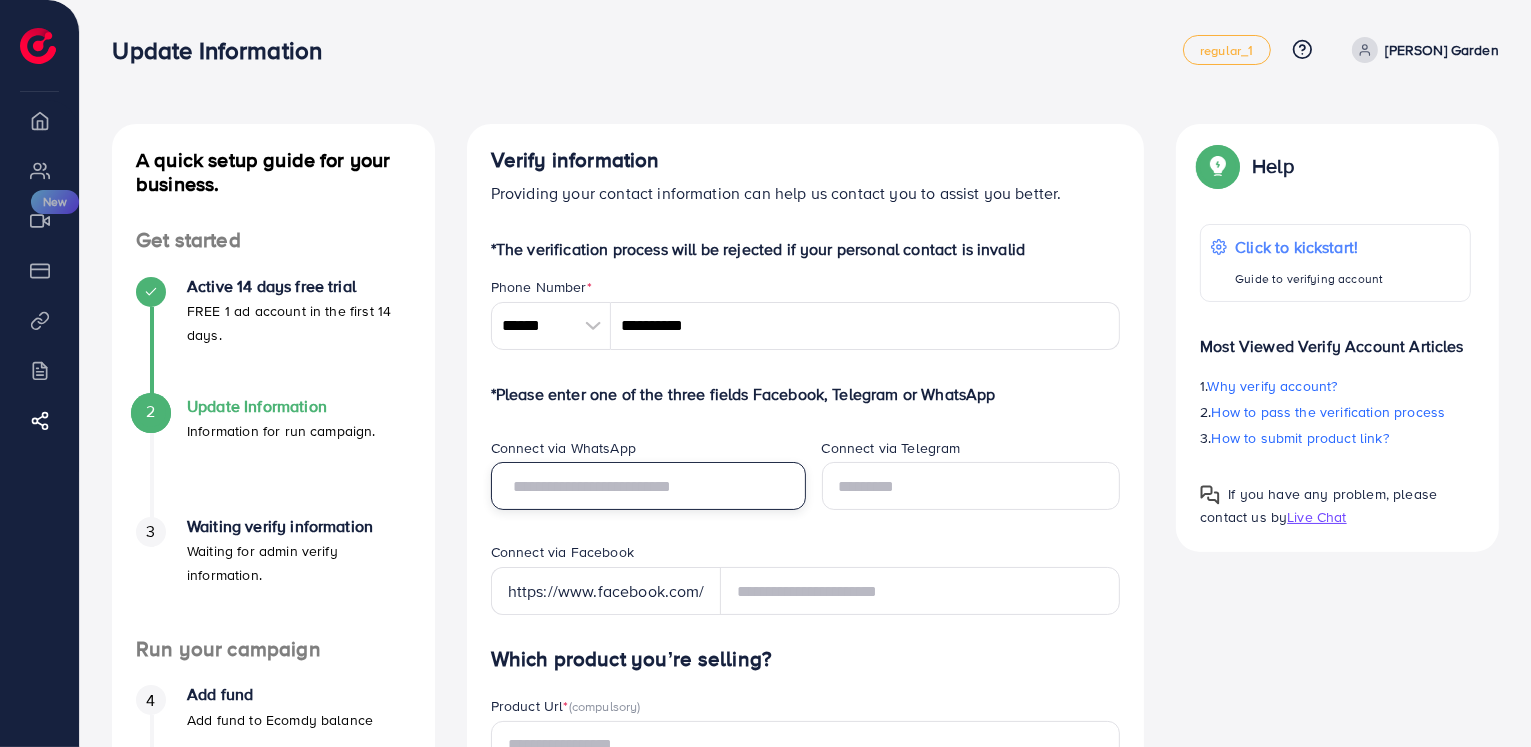 type on "**********" 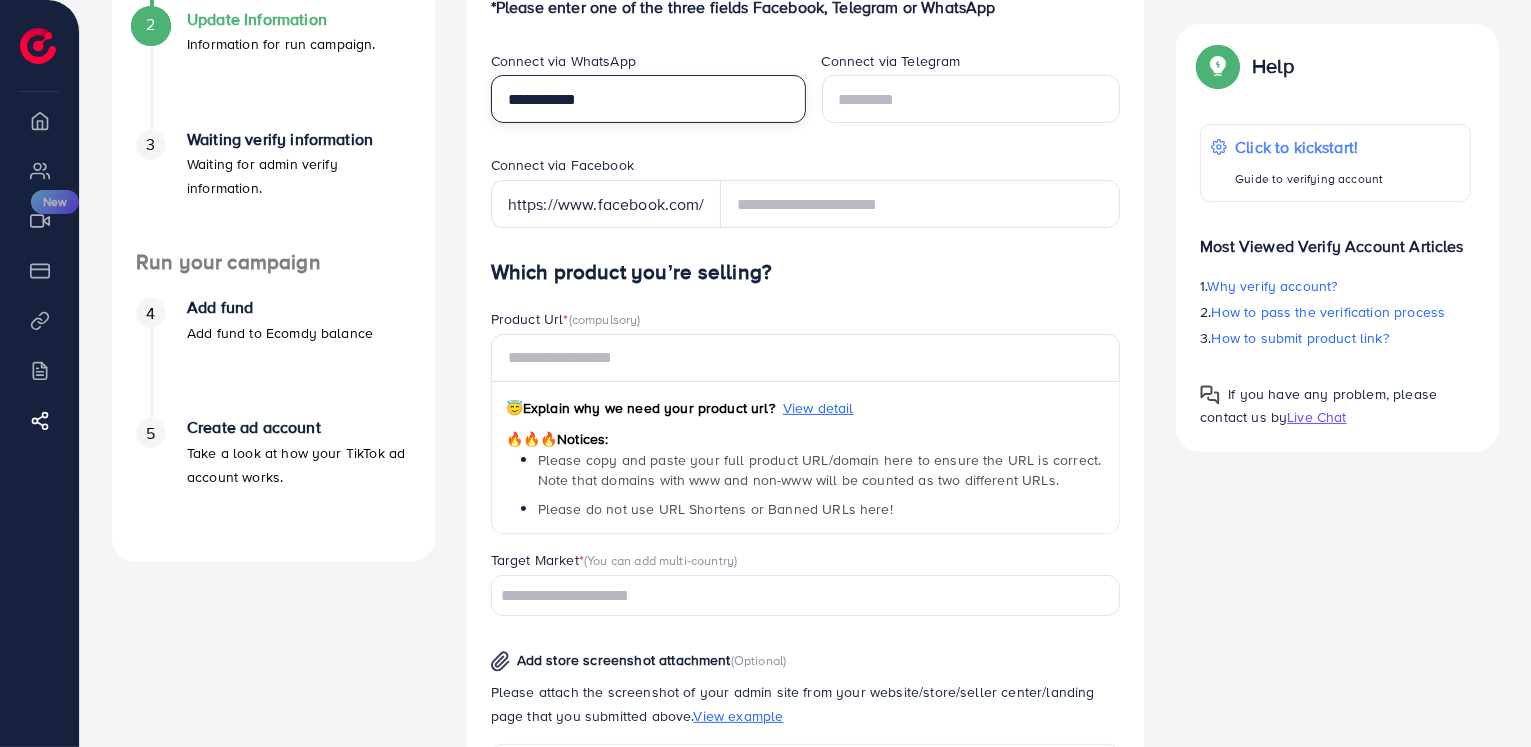 scroll, scrollTop: 388, scrollLeft: 0, axis: vertical 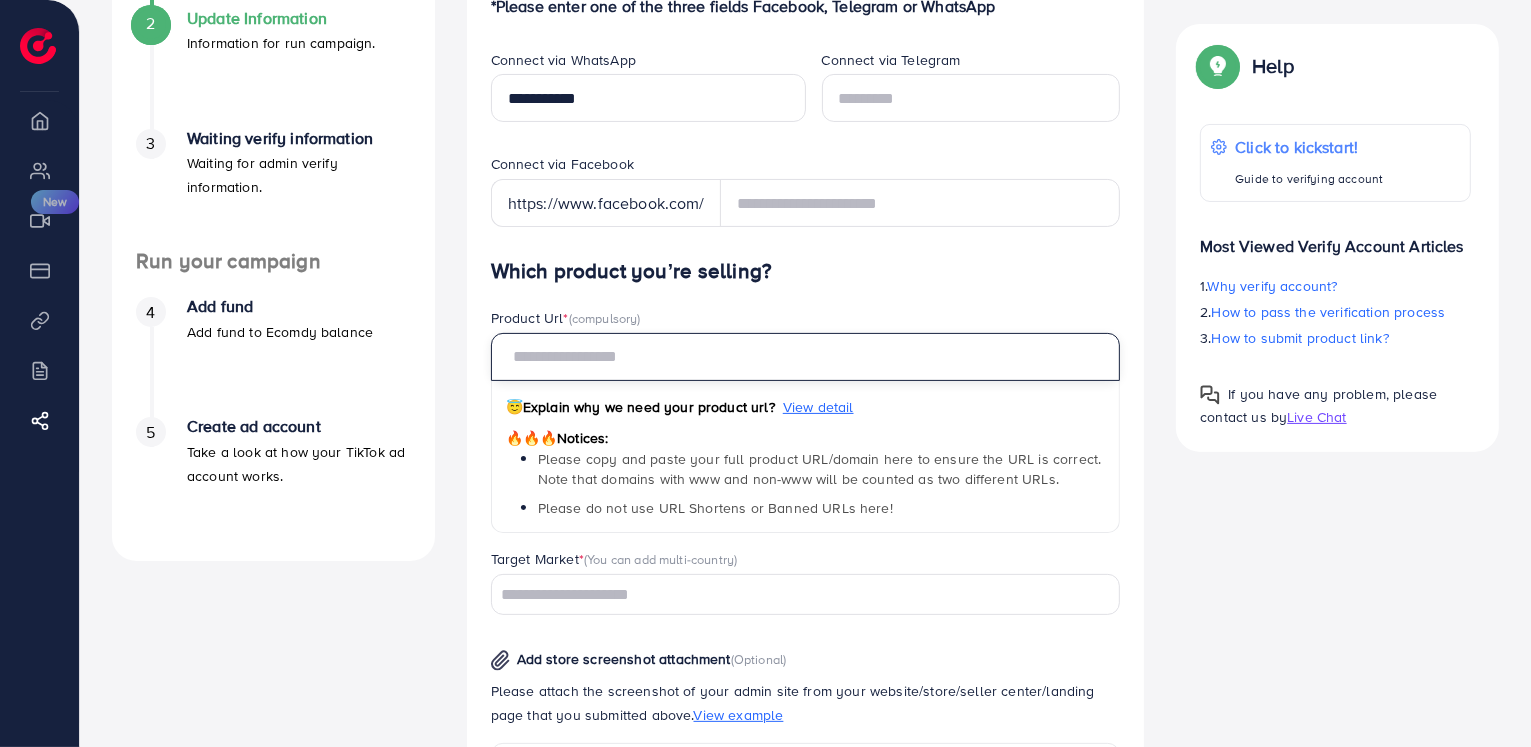 click at bounding box center (806, 357) 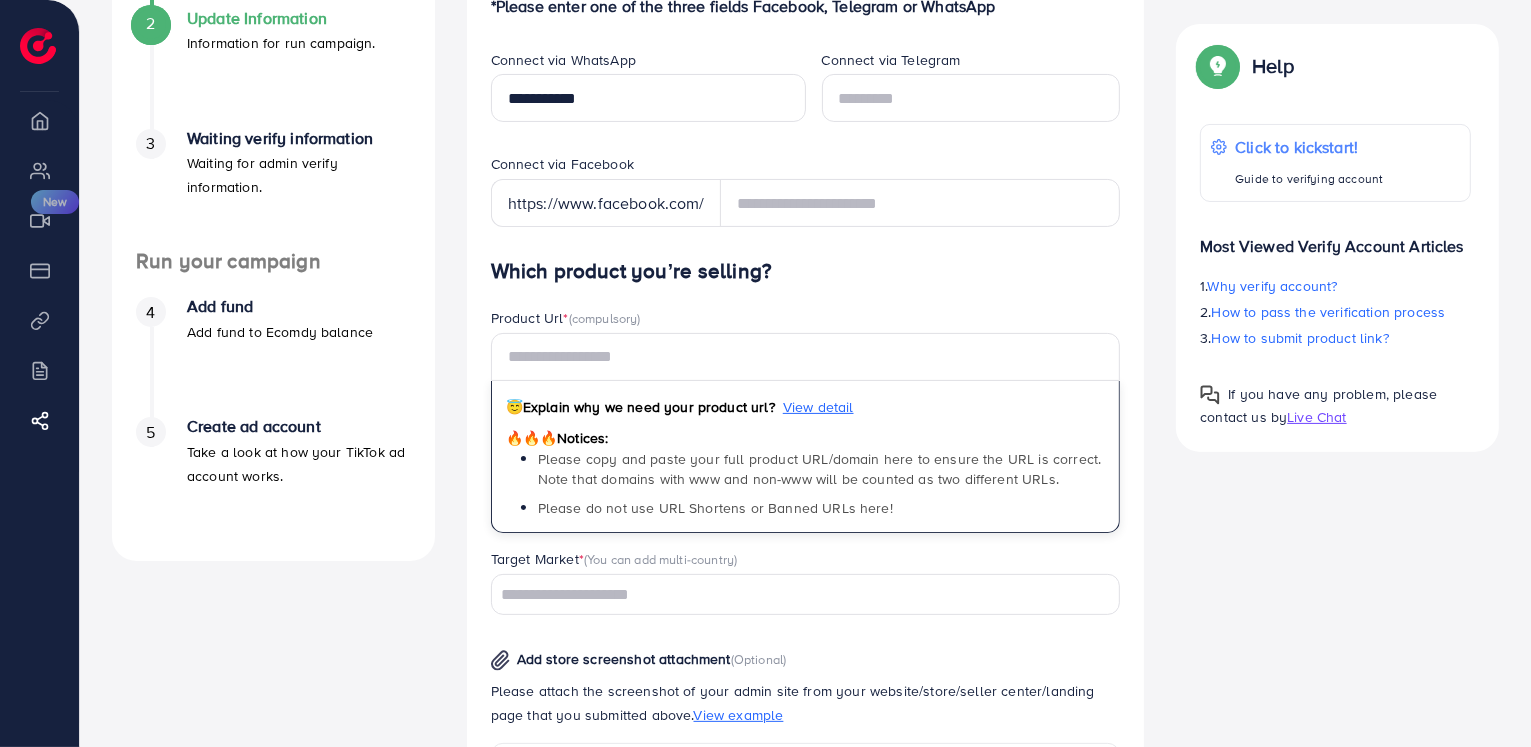 click on "Please copy and paste your full product URL/domain here to ensure the URL is correct. Note that domains with www and non-www will be counted as two different URLs." at bounding box center (820, 469) 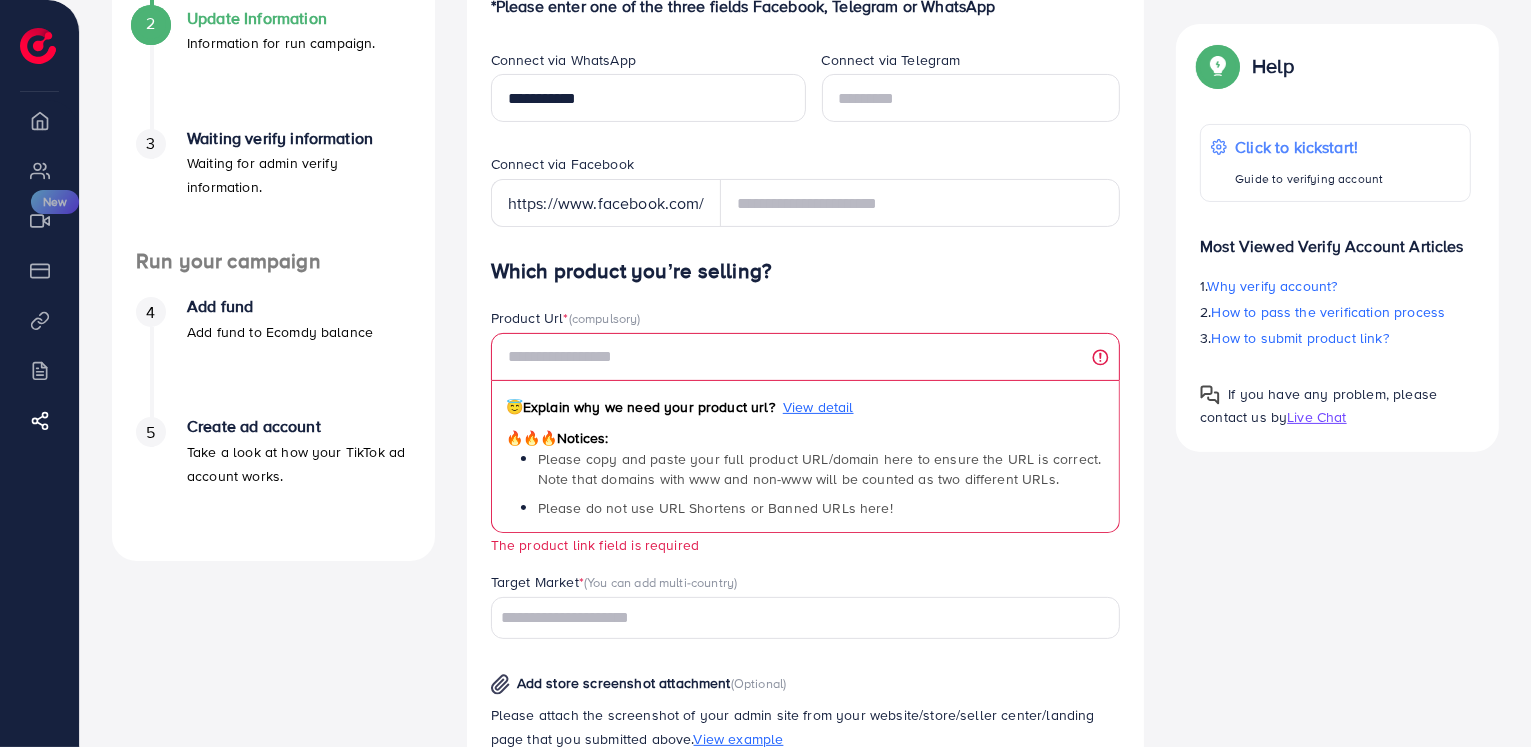 click on "Please copy and paste your full product URL/domain here to ensure the URL is correct. Note that domains with www and non-www will be counted as two different URLs." at bounding box center (820, 469) 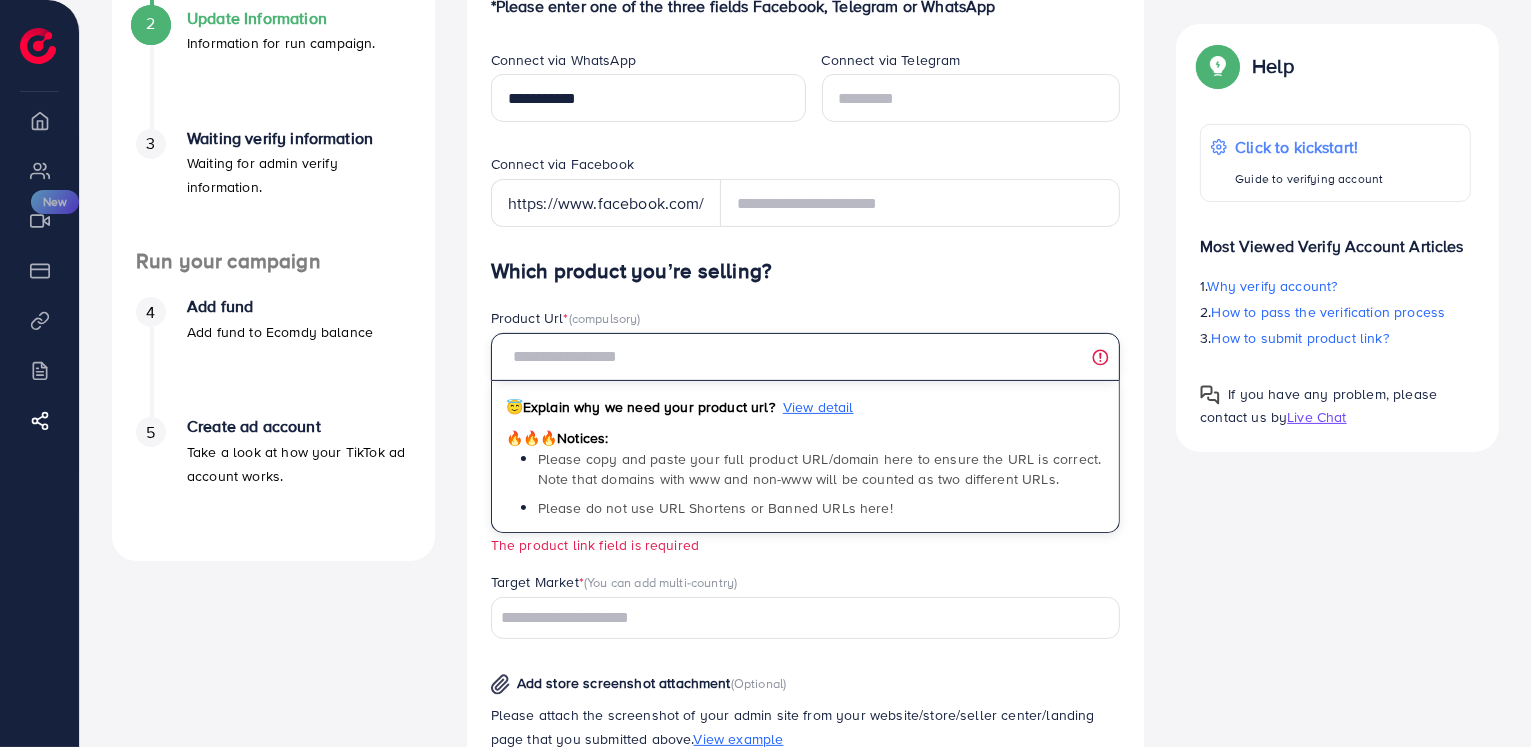 click at bounding box center (806, 357) 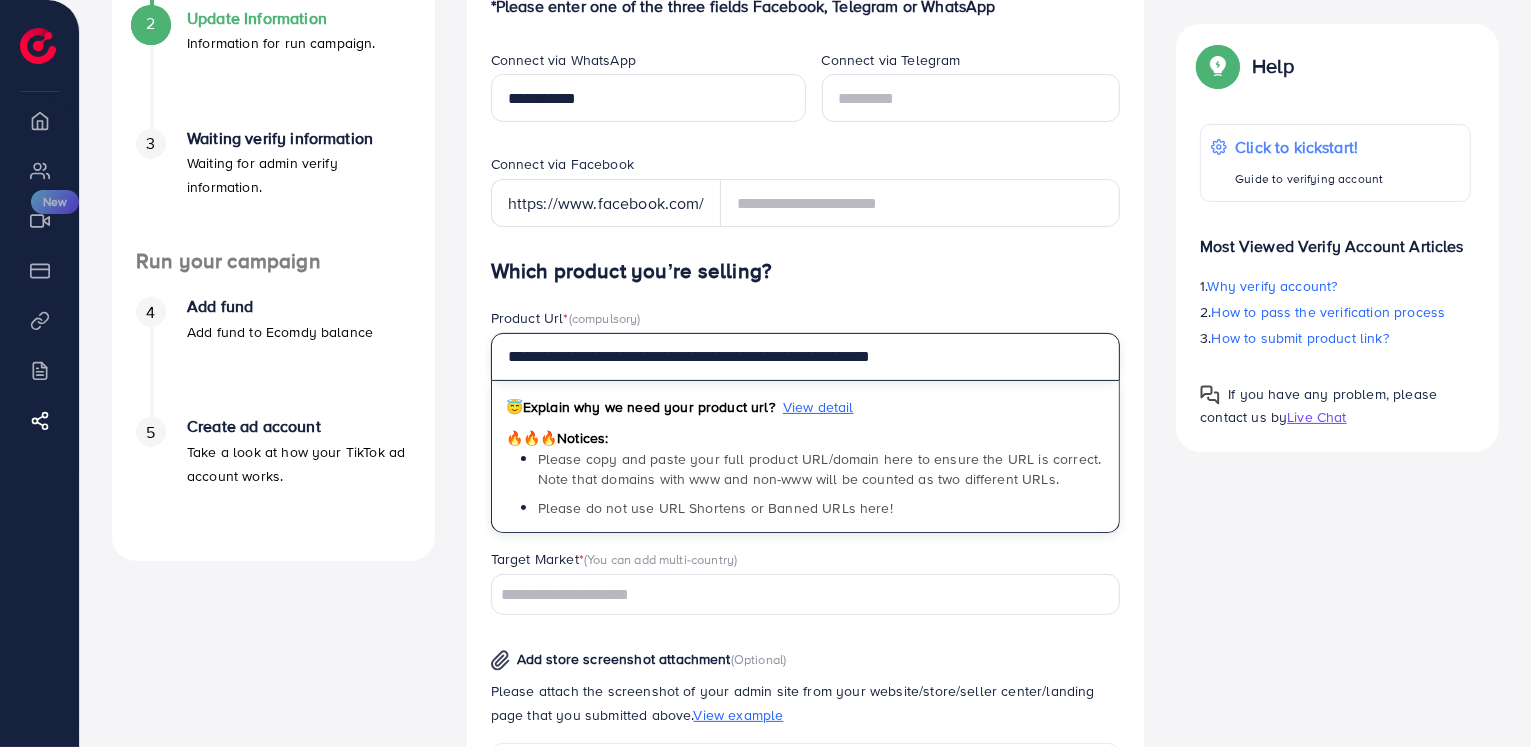 type on "**********" 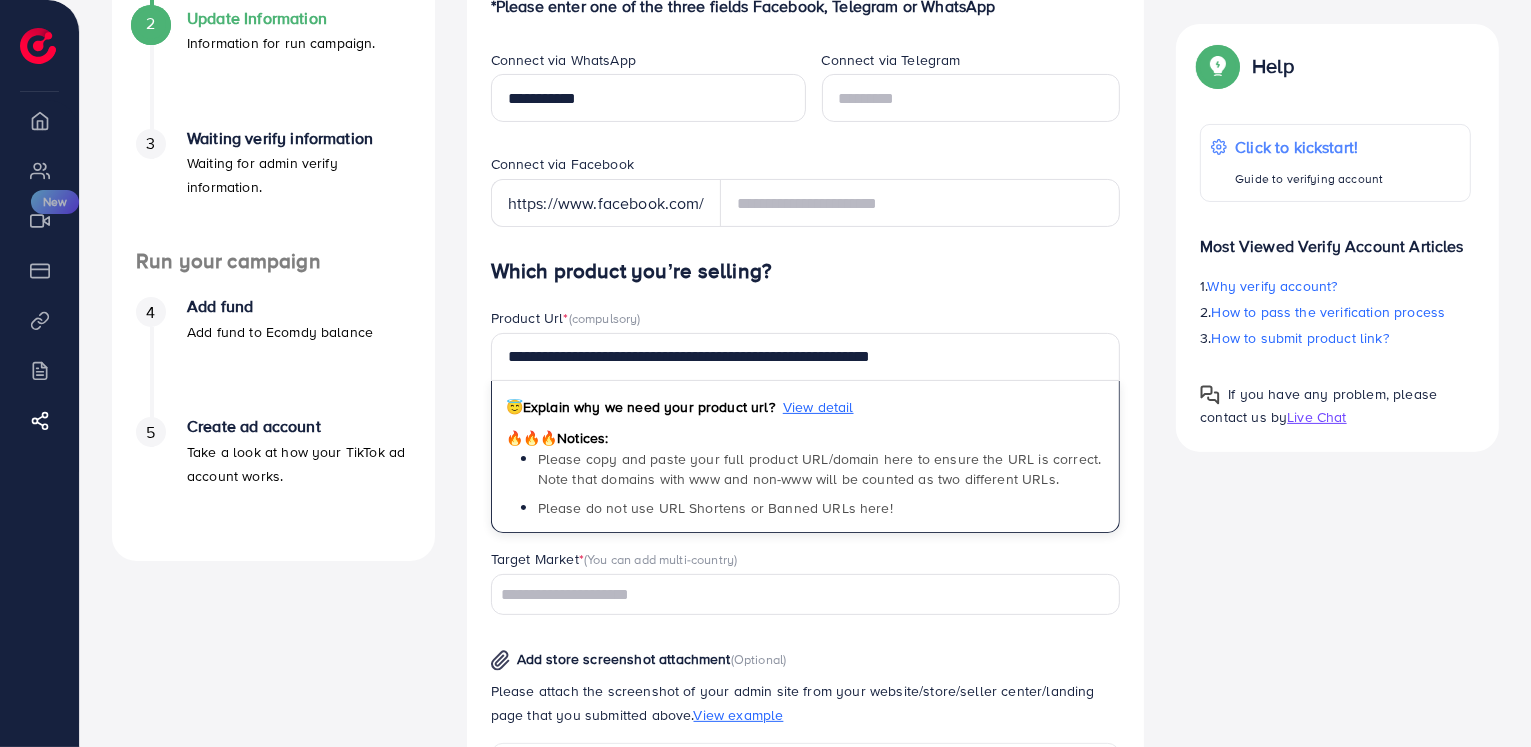 click on "Target Market  *  (You can add multi-country)" at bounding box center (806, 561) 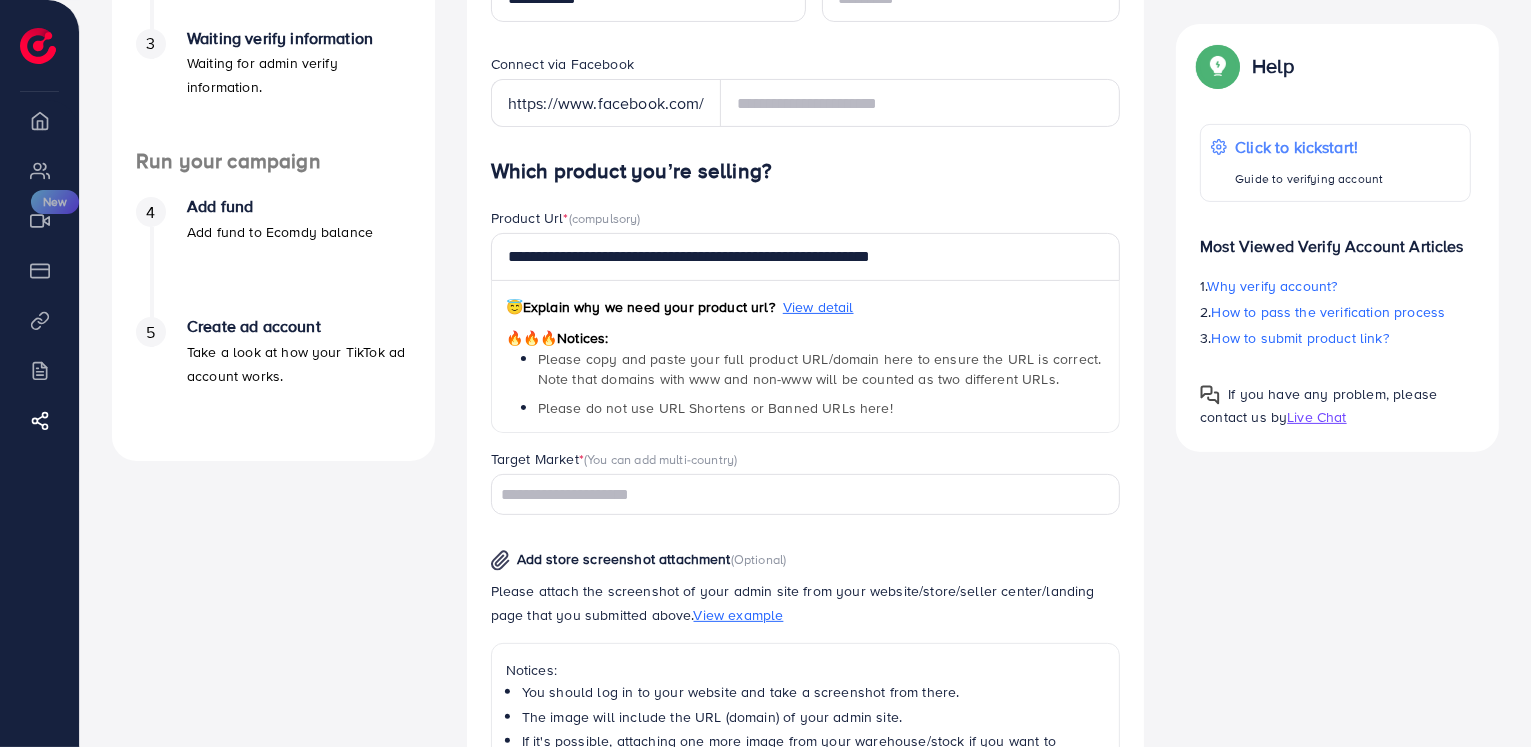 scroll, scrollTop: 556, scrollLeft: 0, axis: vertical 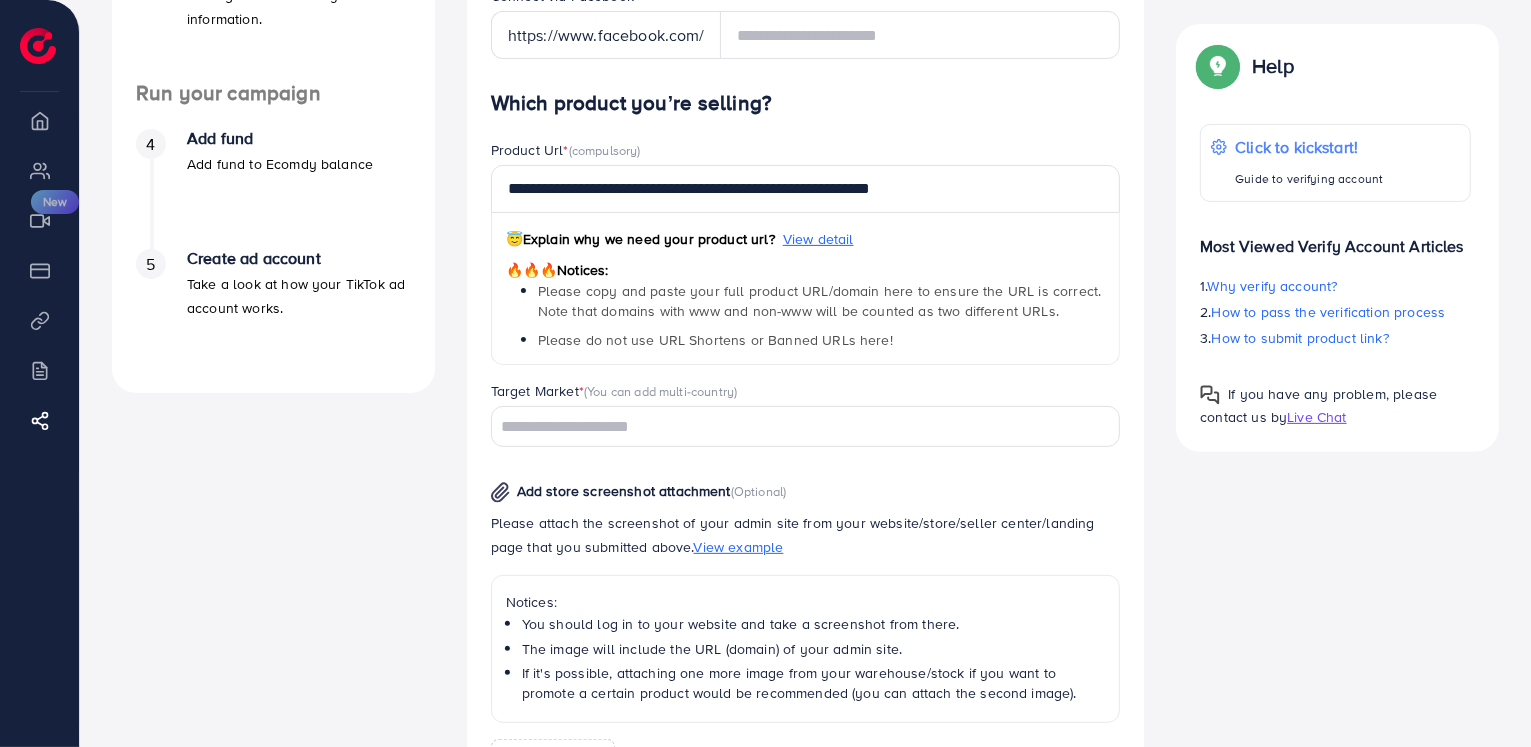 click at bounding box center (794, 427) 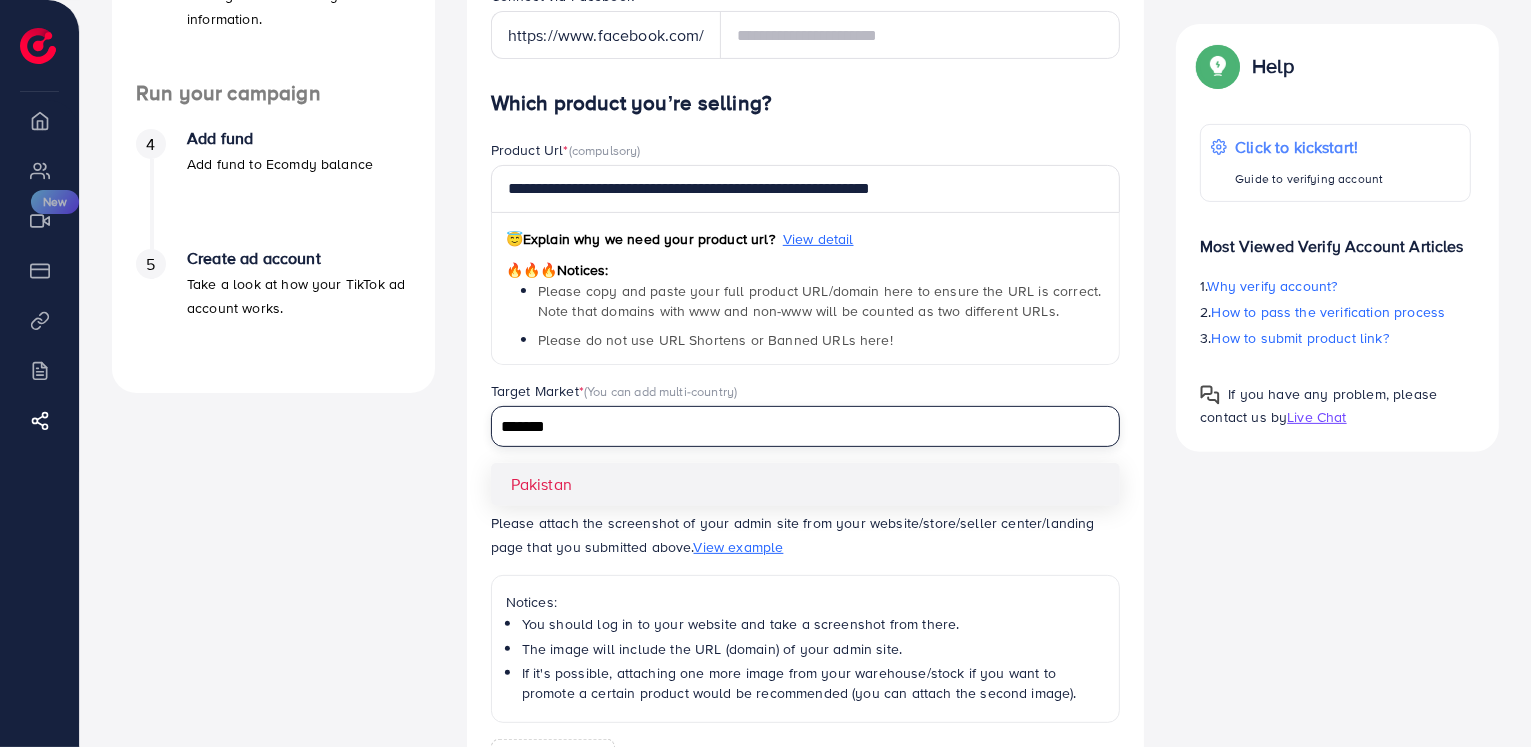 type on "*******" 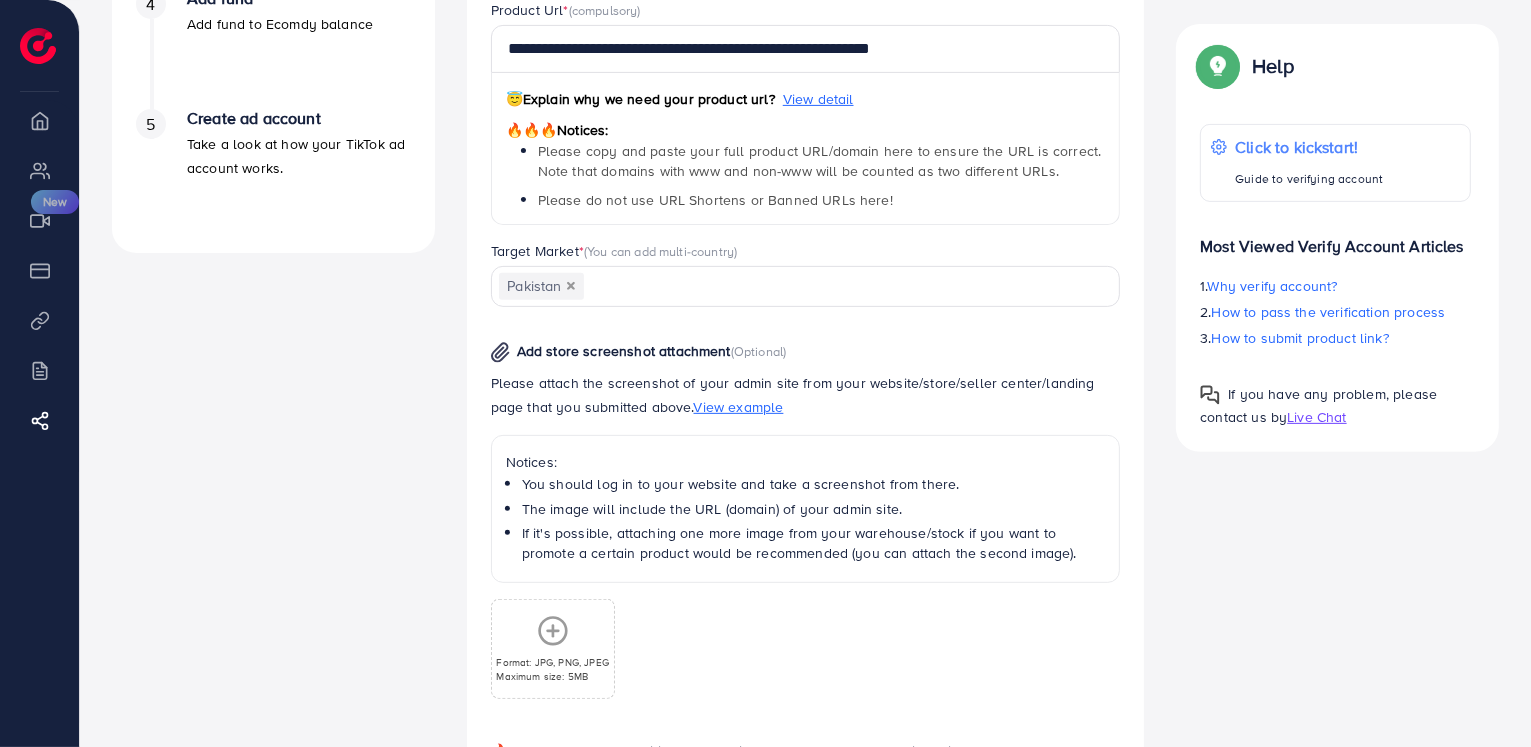 scroll, scrollTop: 703, scrollLeft: 0, axis: vertical 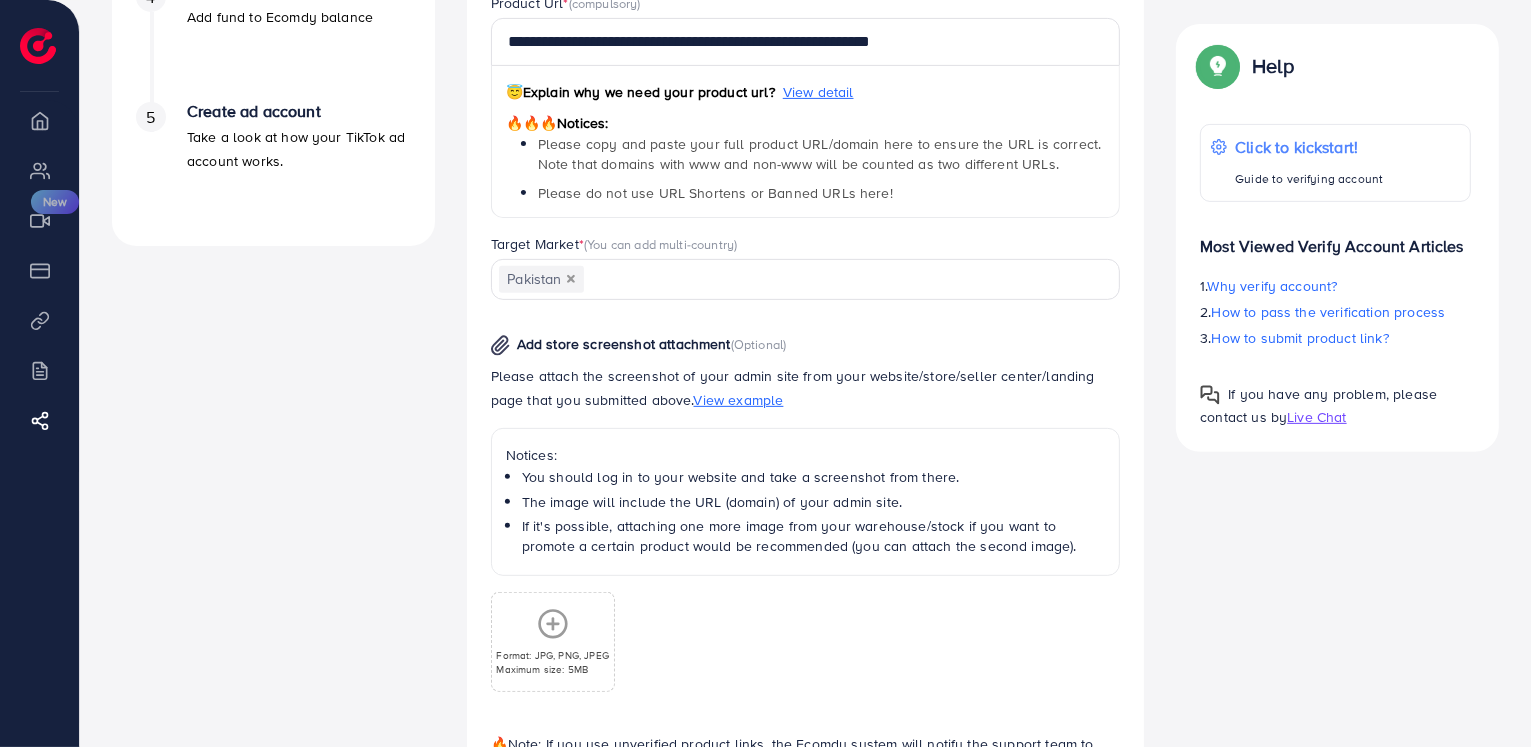 click on "View example" at bounding box center [739, 400] 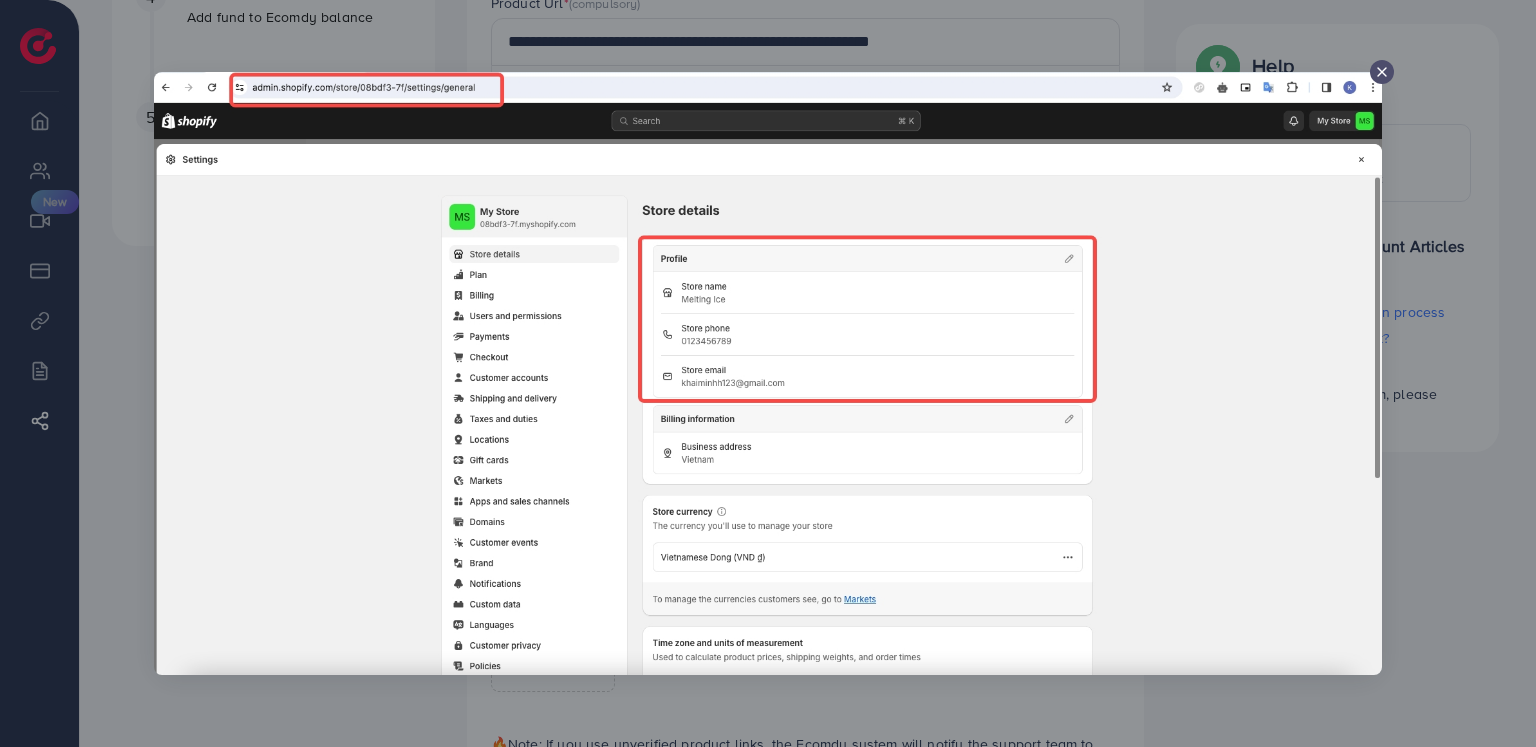 click 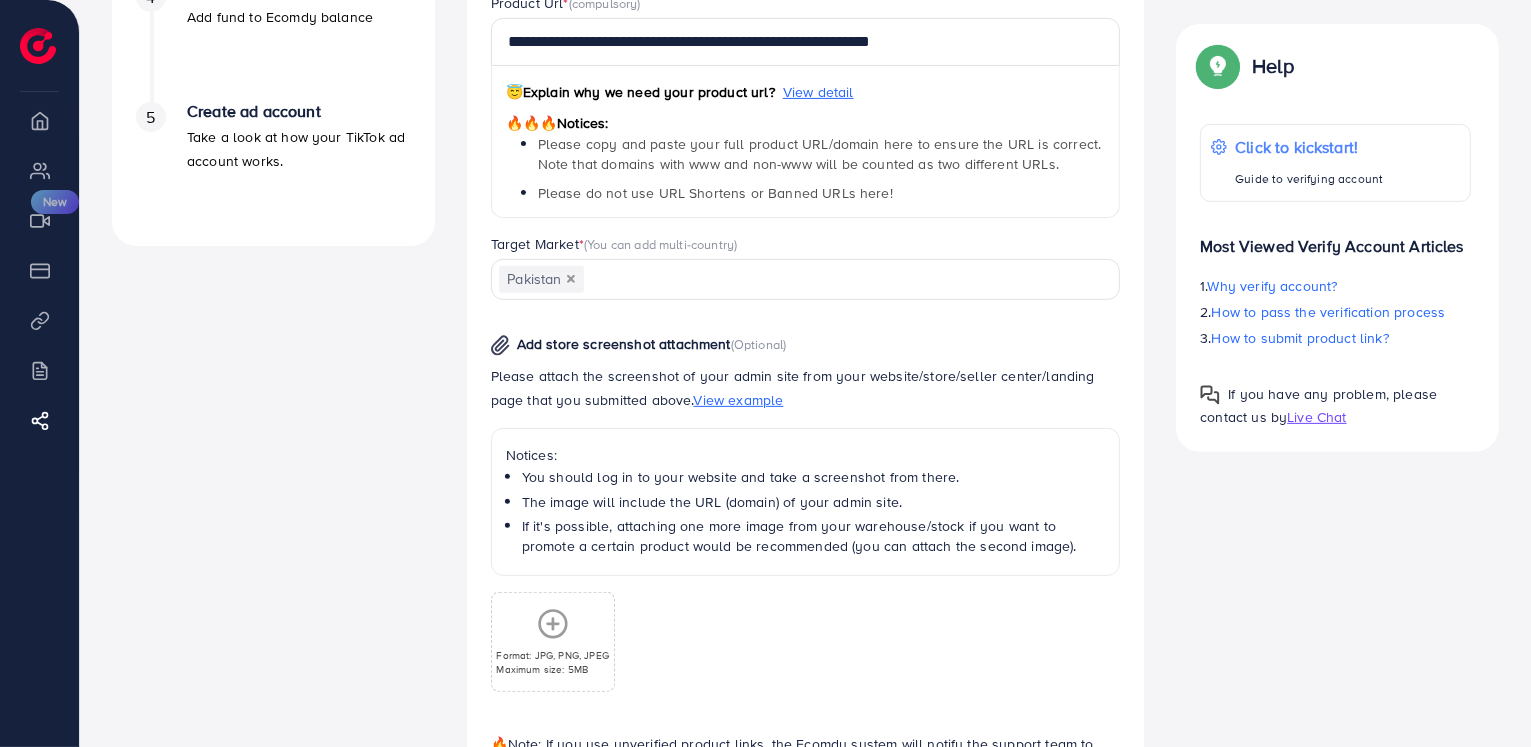 click on "View example" at bounding box center (739, 400) 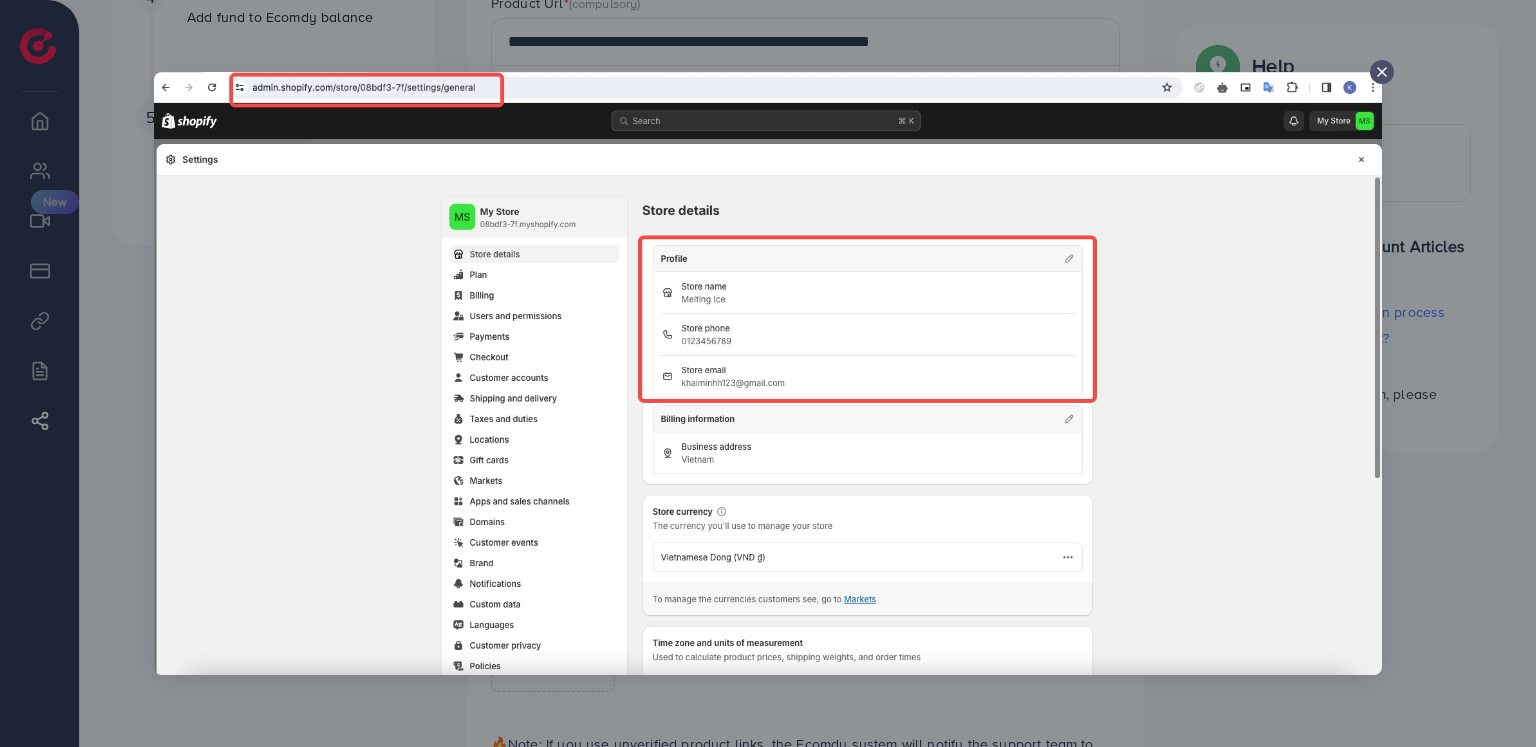click 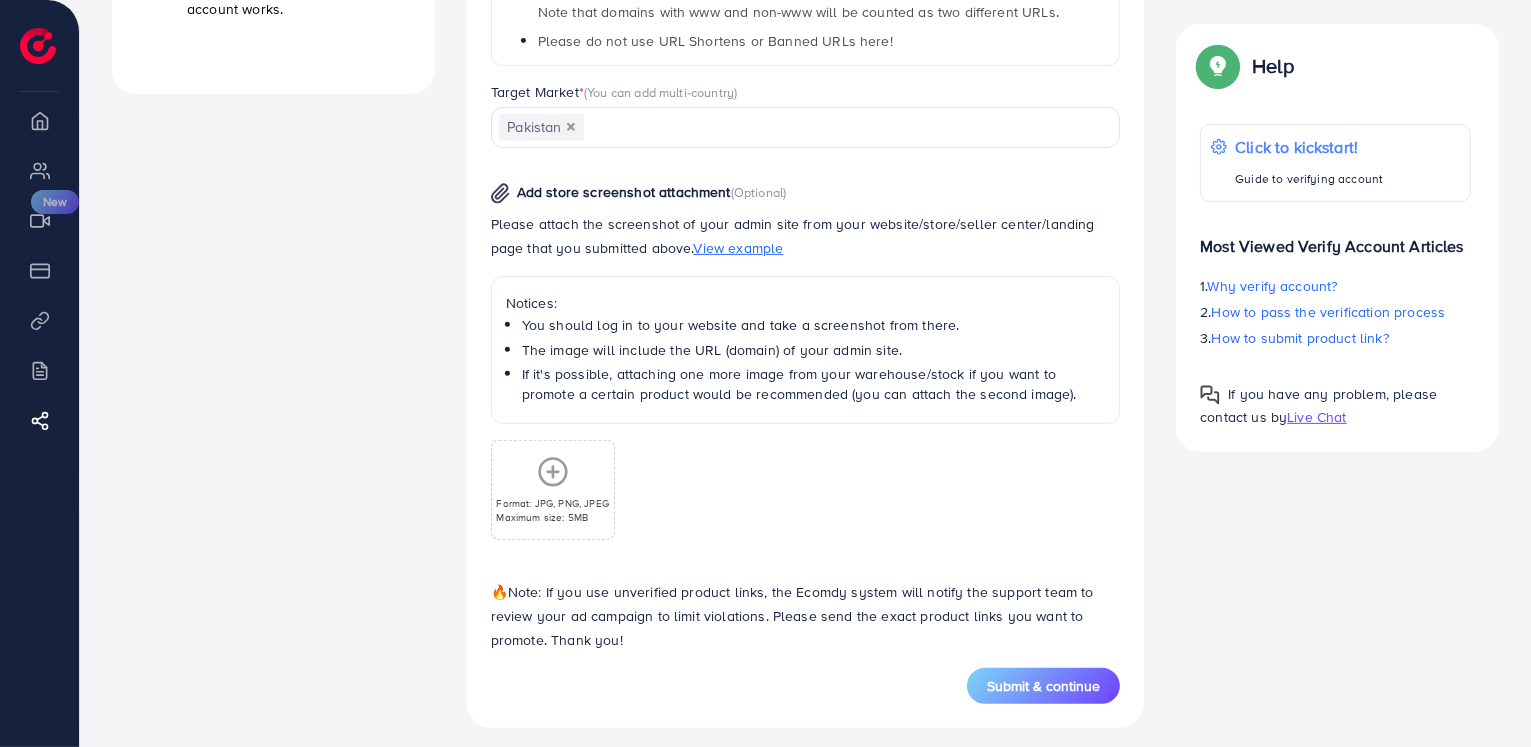 scroll, scrollTop: 865, scrollLeft: 0, axis: vertical 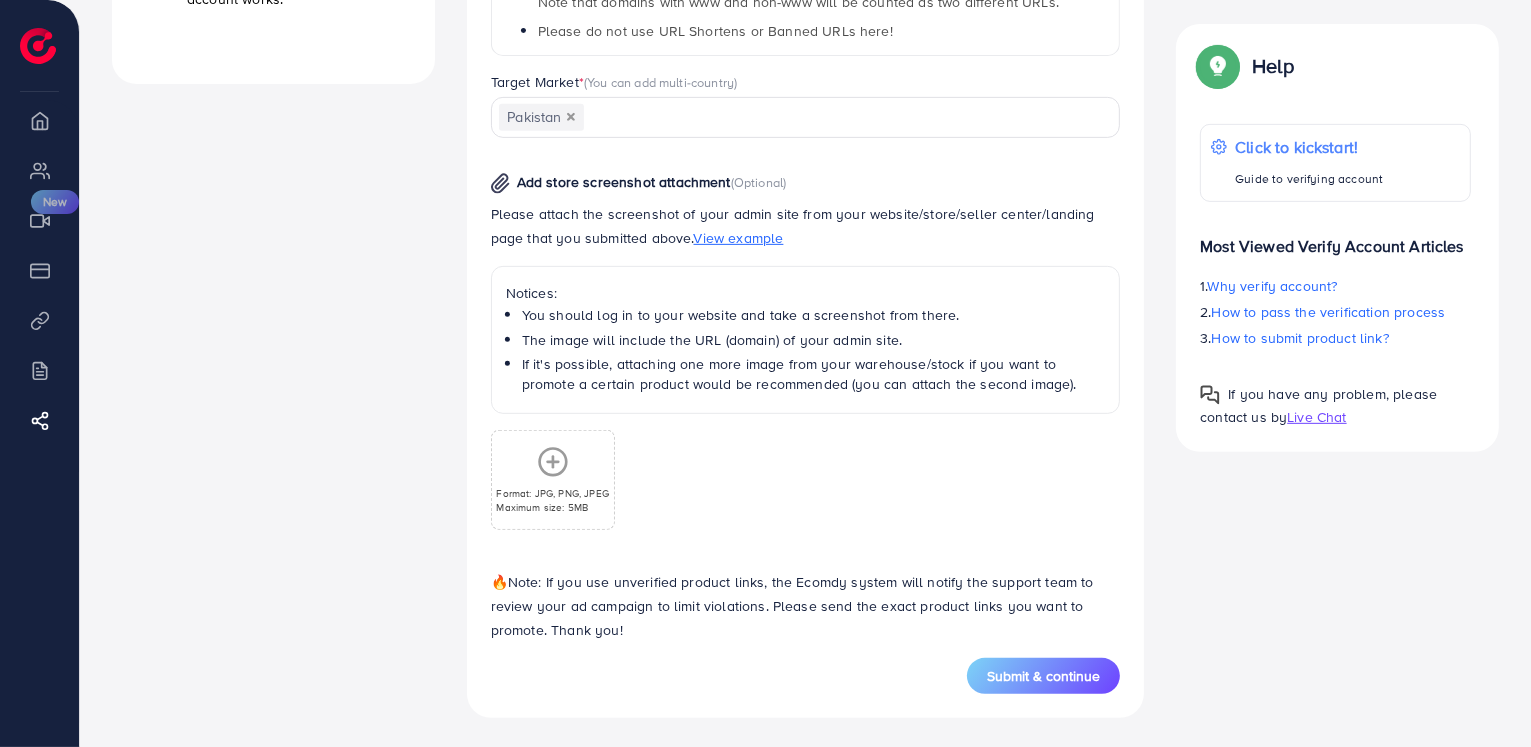 click 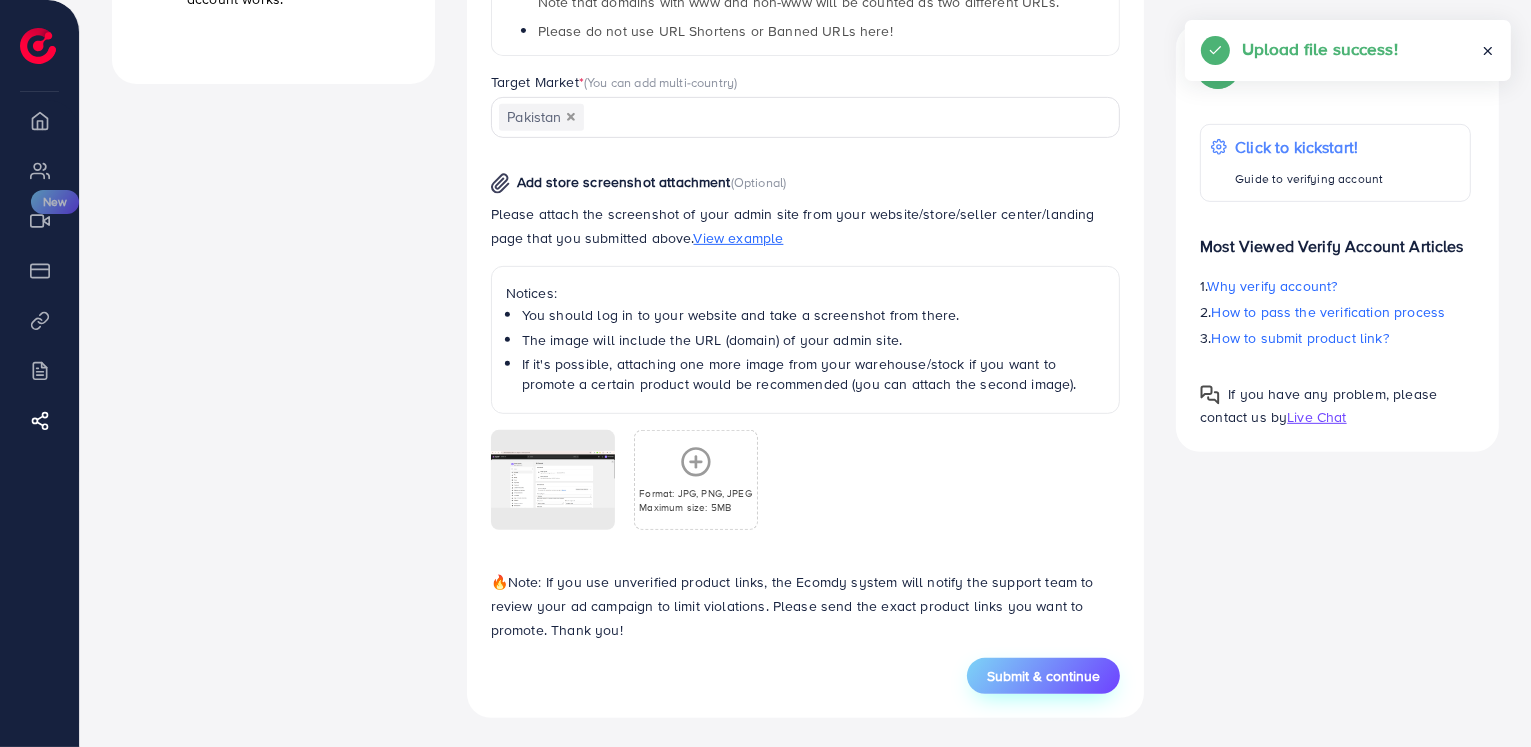 click on "Submit & continue" at bounding box center (1043, 676) 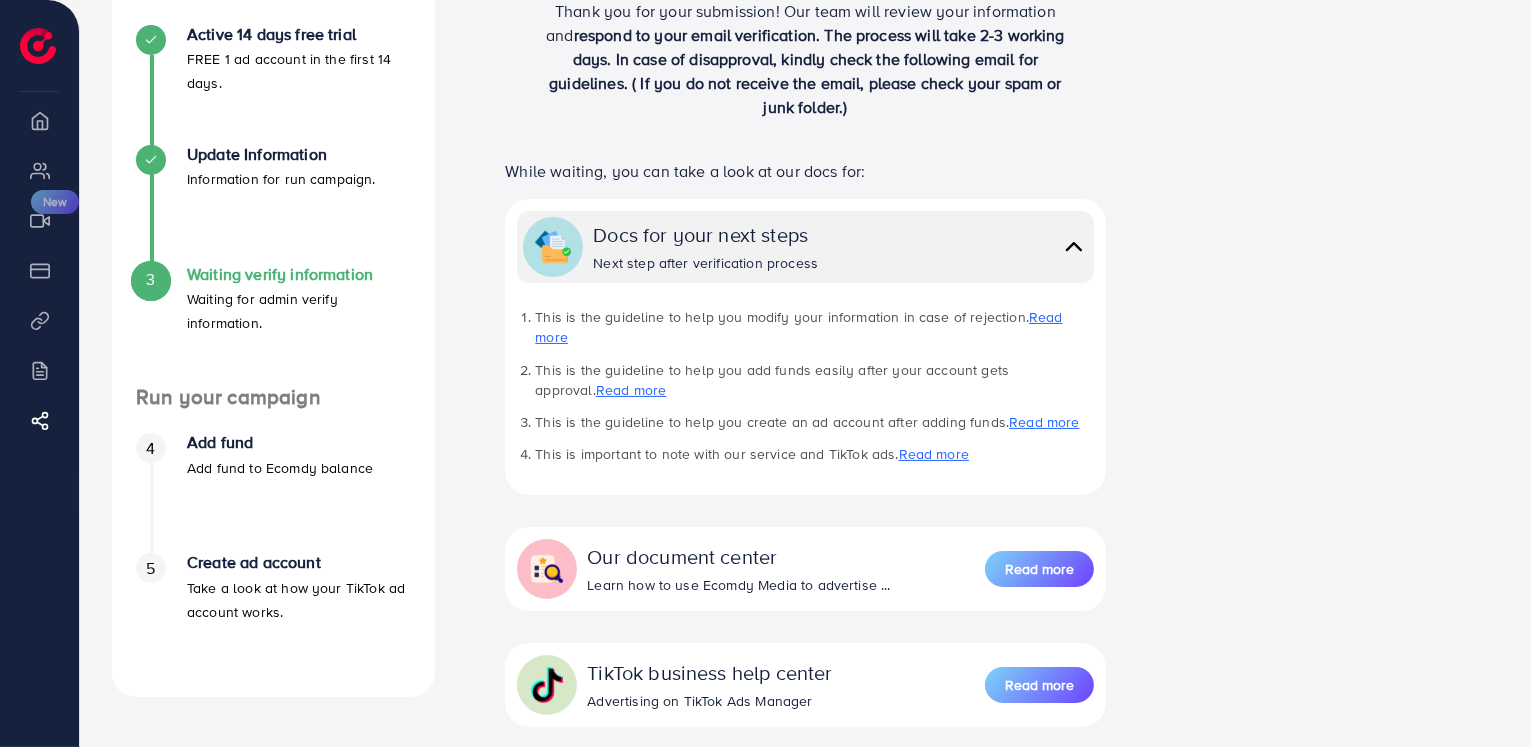 scroll, scrollTop: 255, scrollLeft: 0, axis: vertical 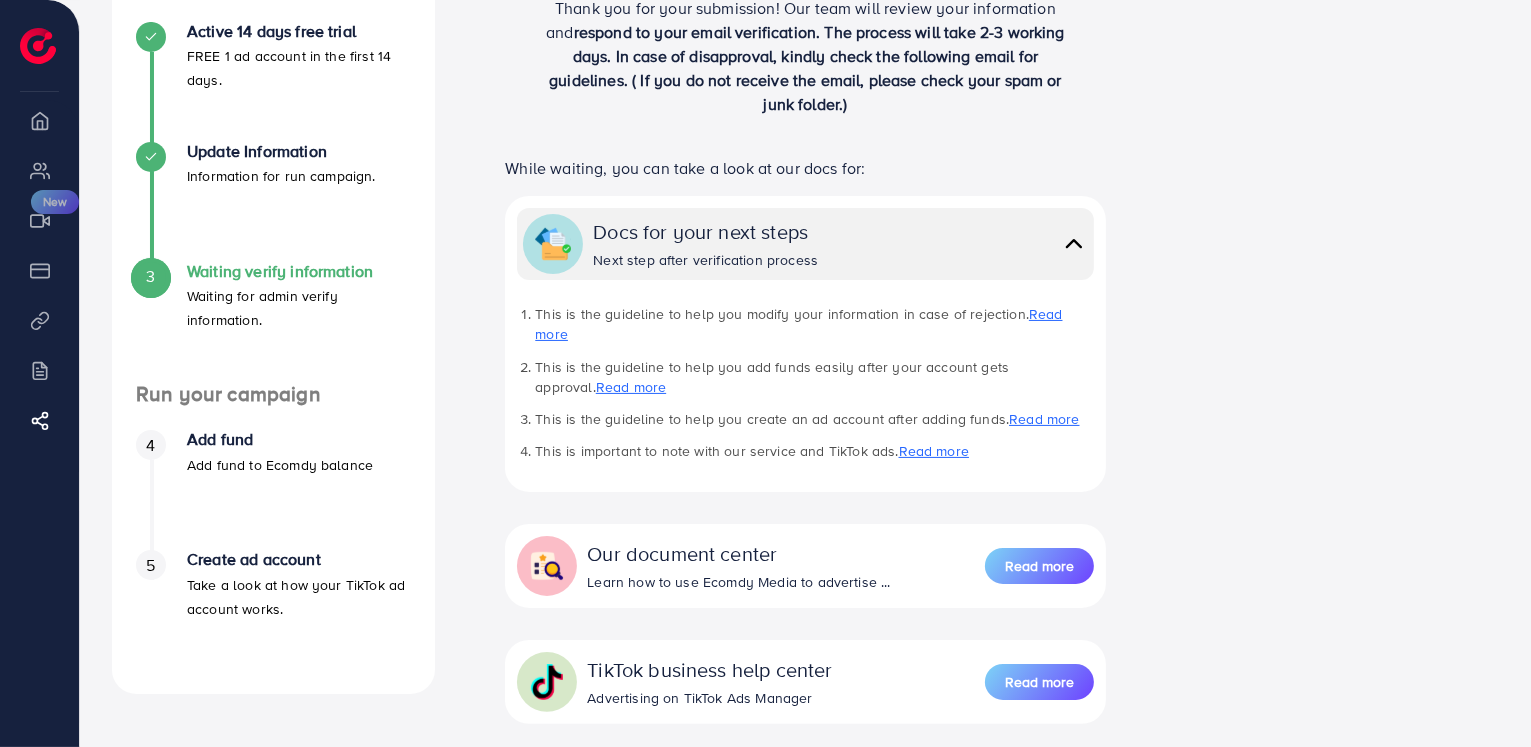 click on "Read more" at bounding box center (798, 324) 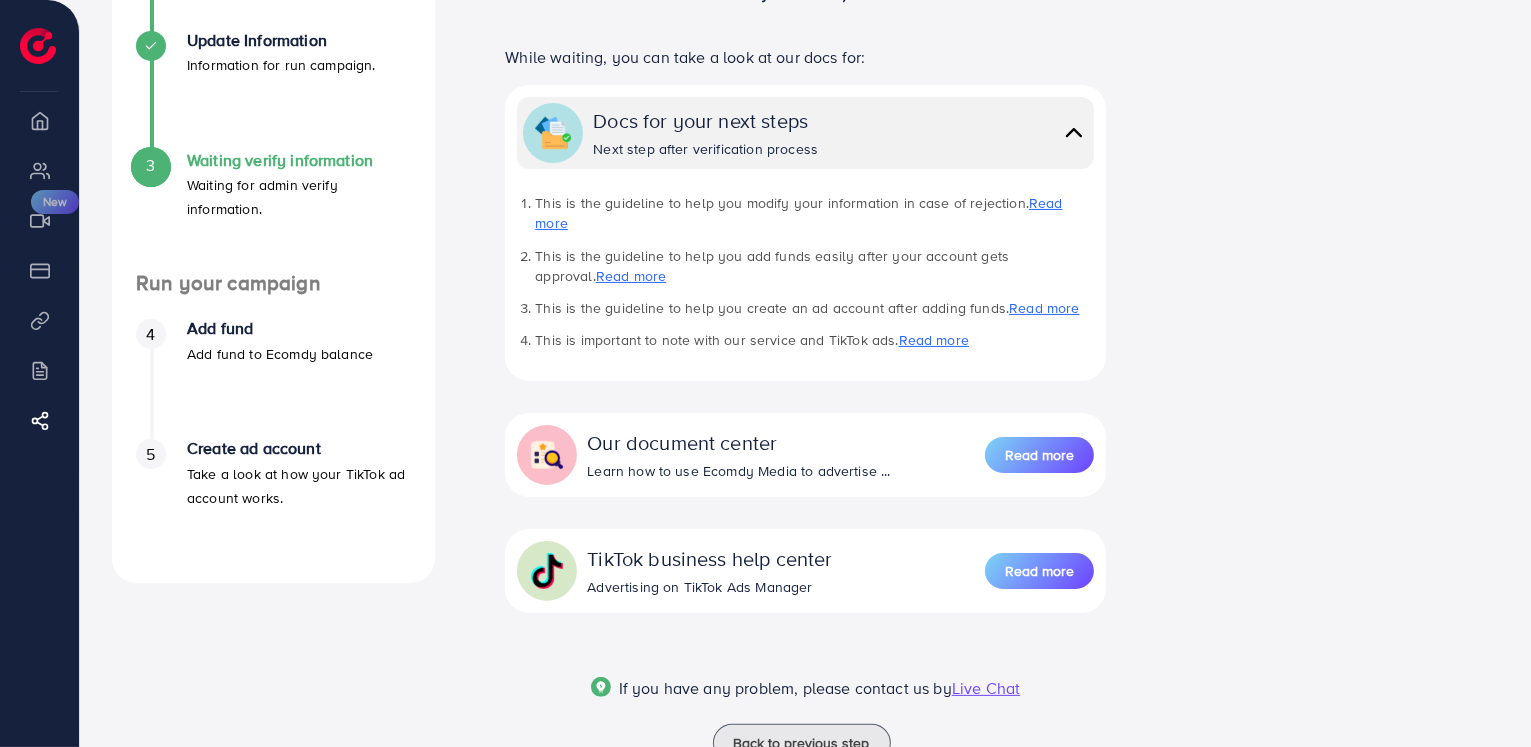 scroll, scrollTop: 367, scrollLeft: 0, axis: vertical 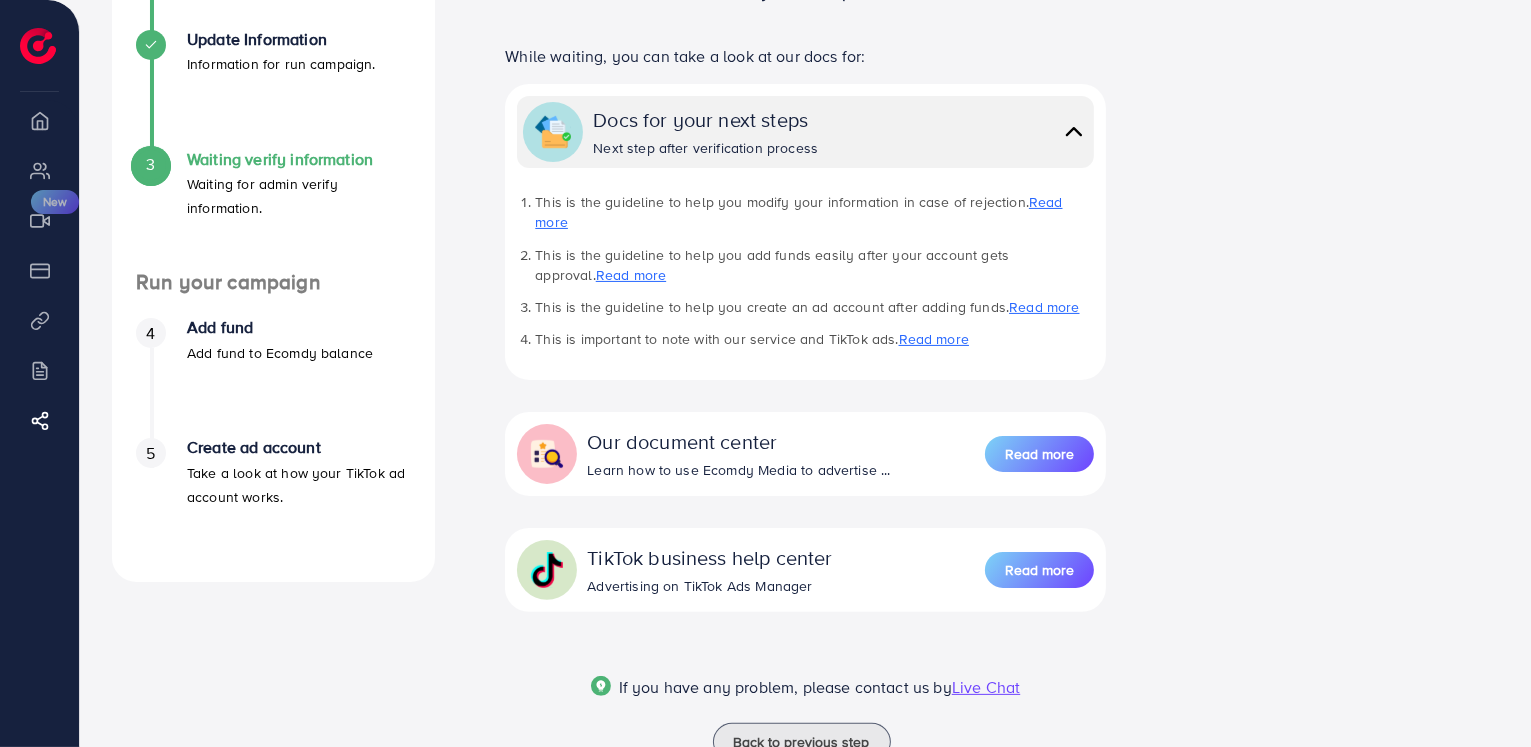 click on "Read more" at bounding box center (631, 275) 